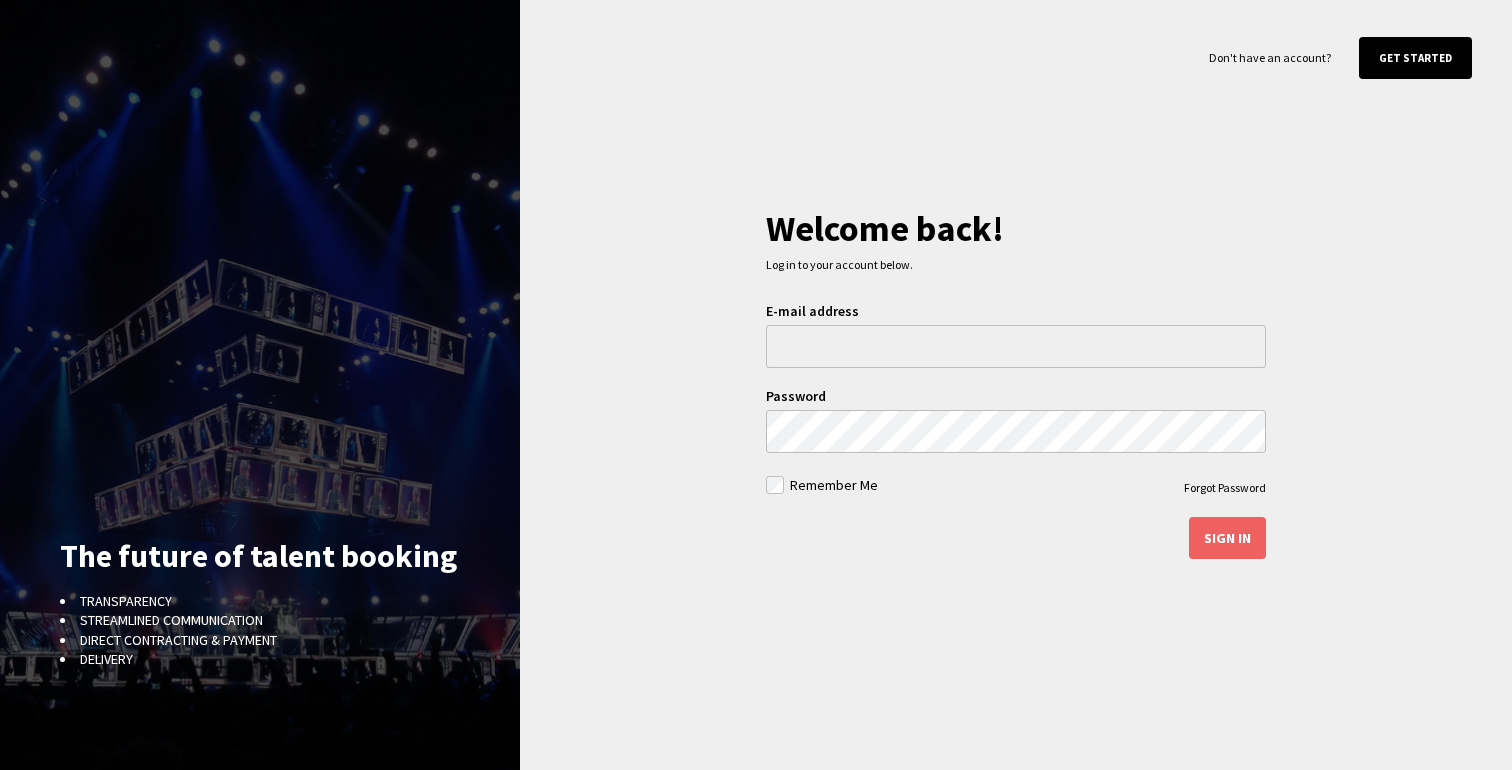 scroll, scrollTop: 0, scrollLeft: 0, axis: both 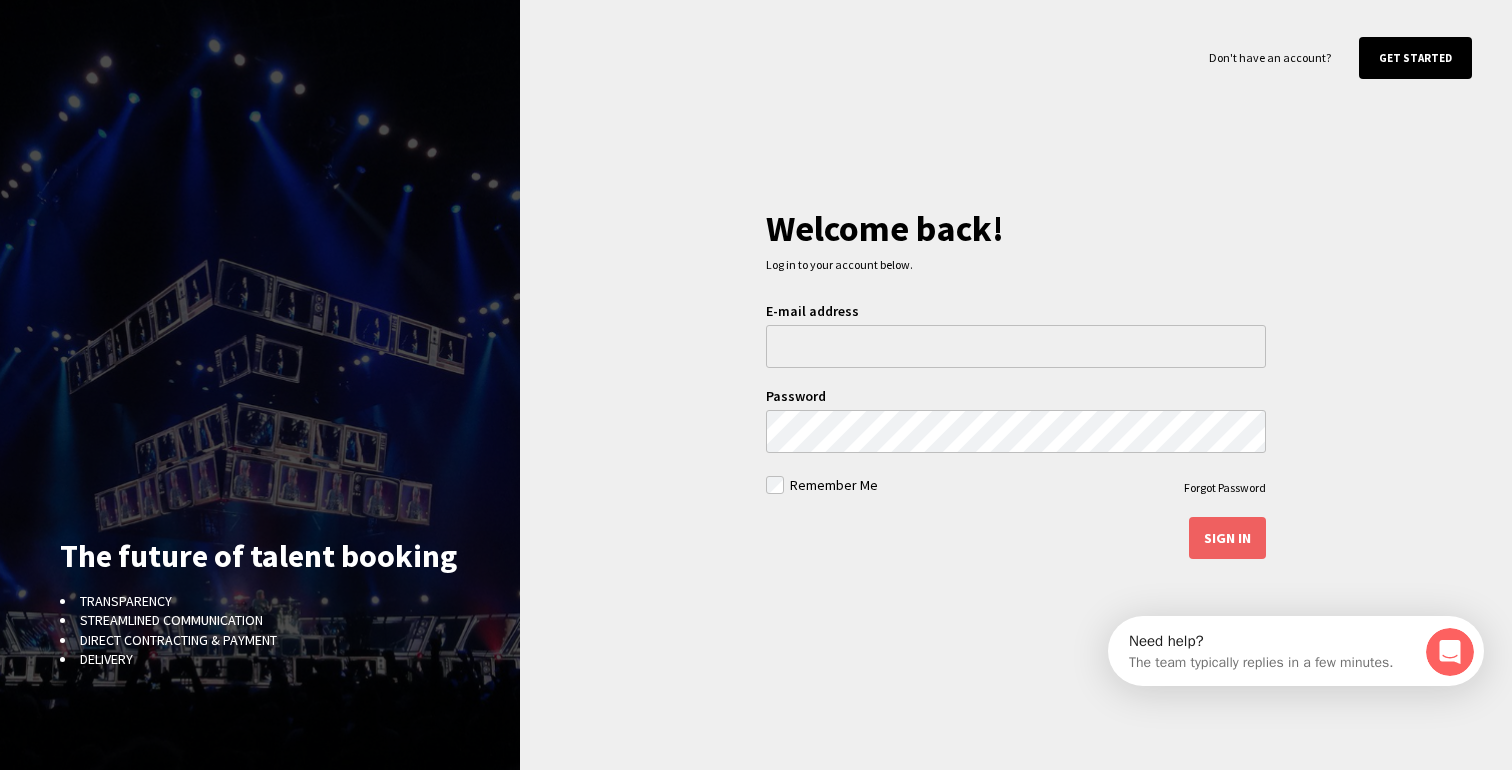 click on "Get started" at bounding box center [1415, 58] 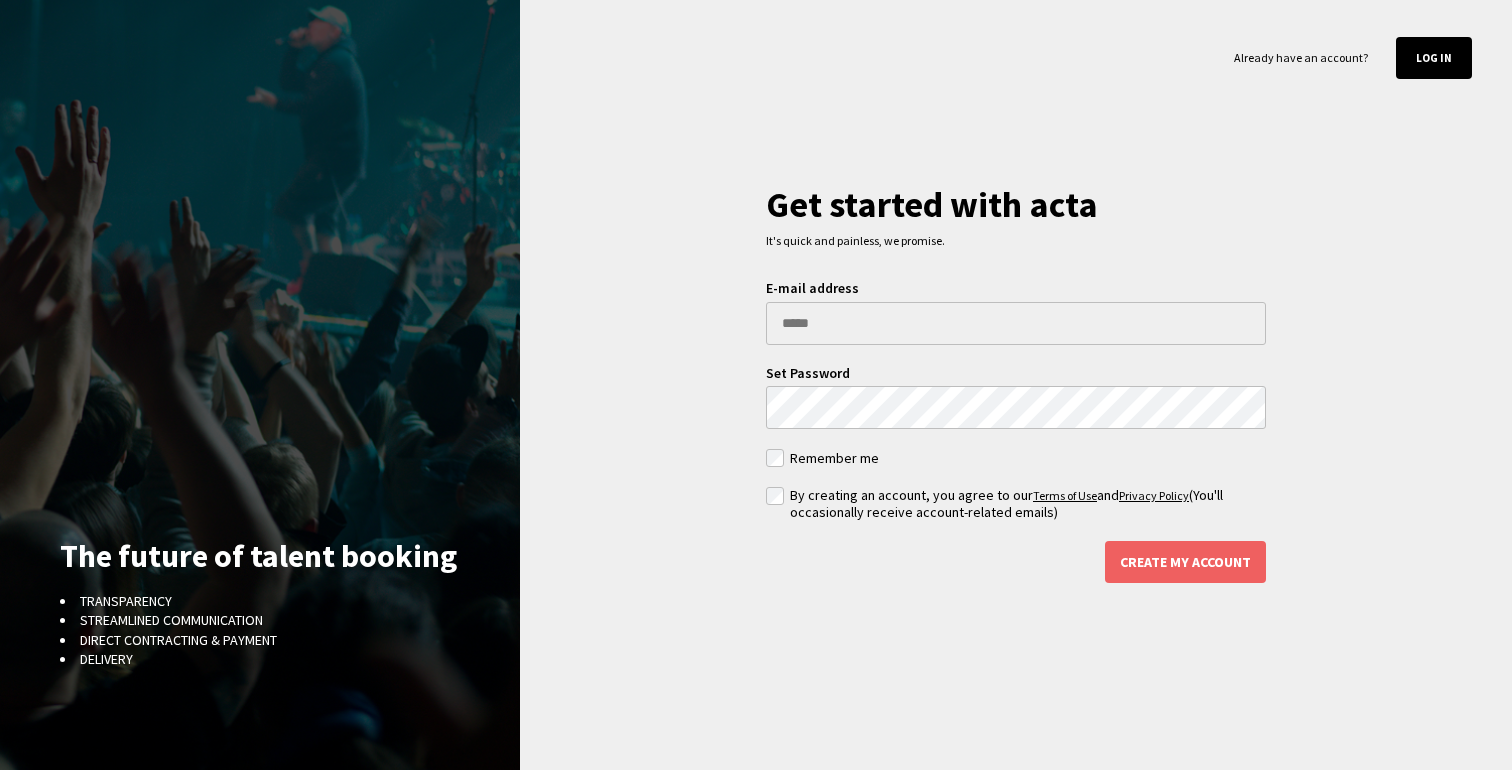 scroll, scrollTop: 0, scrollLeft: 0, axis: both 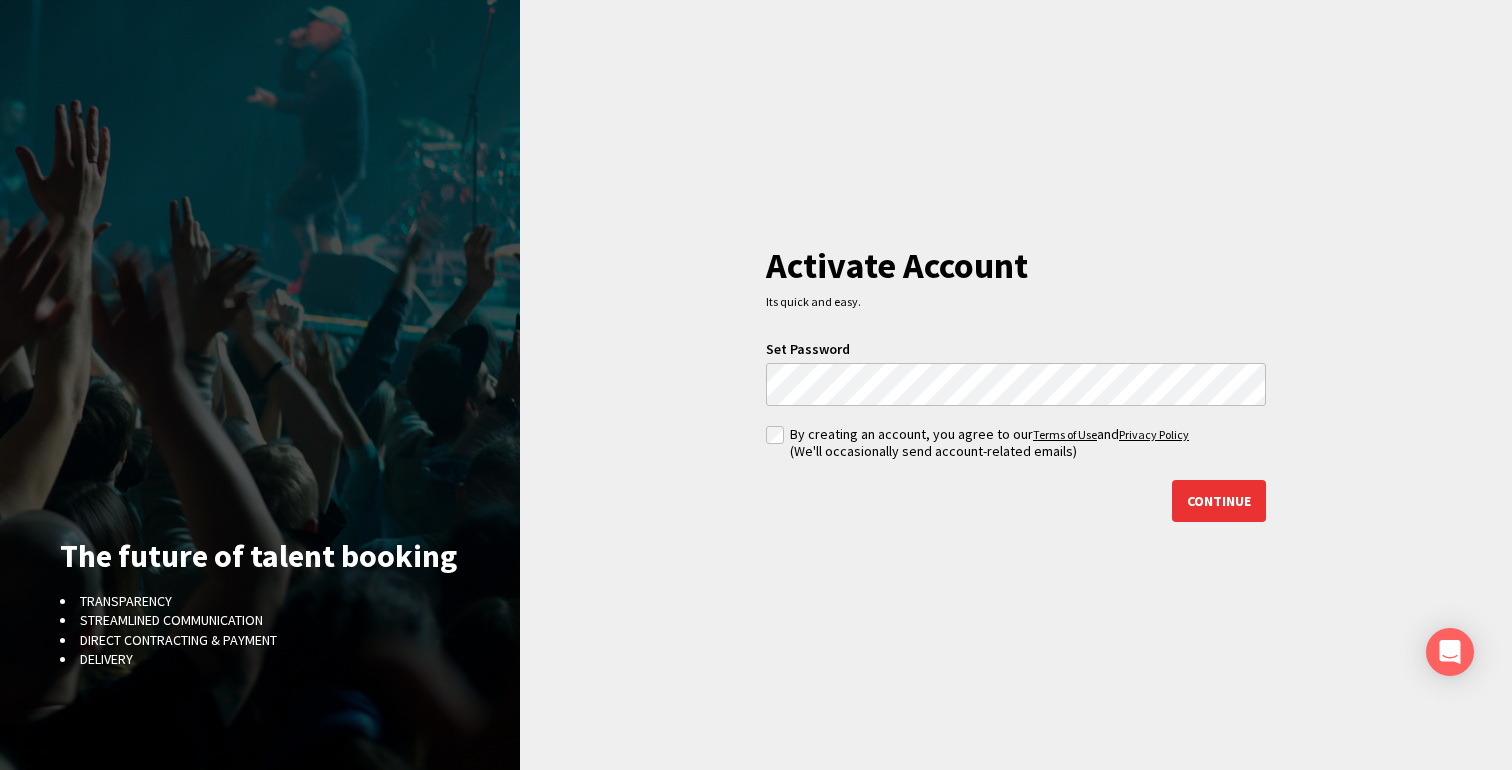 click on "Continue" at bounding box center [1219, 501] 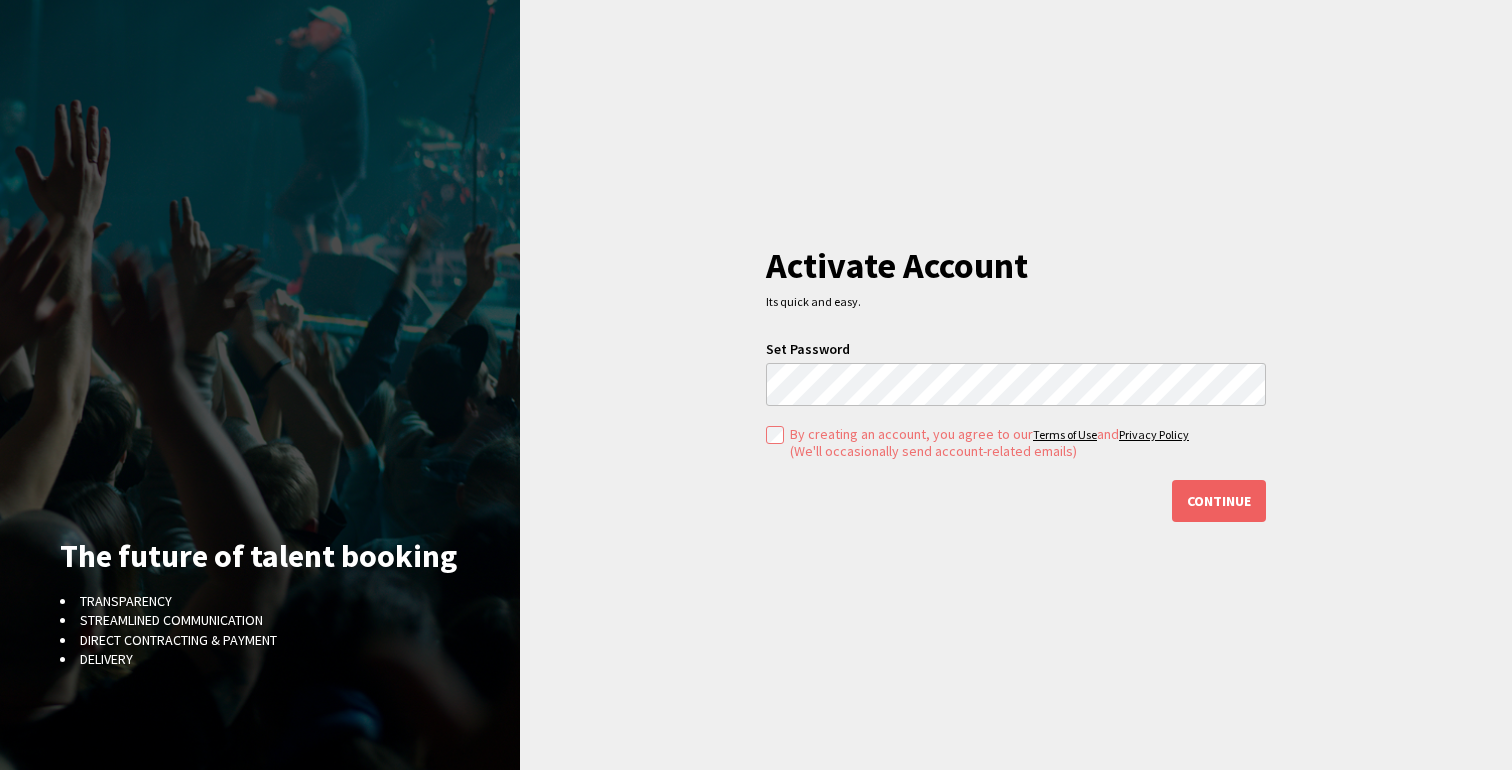 scroll, scrollTop: 0, scrollLeft: 0, axis: both 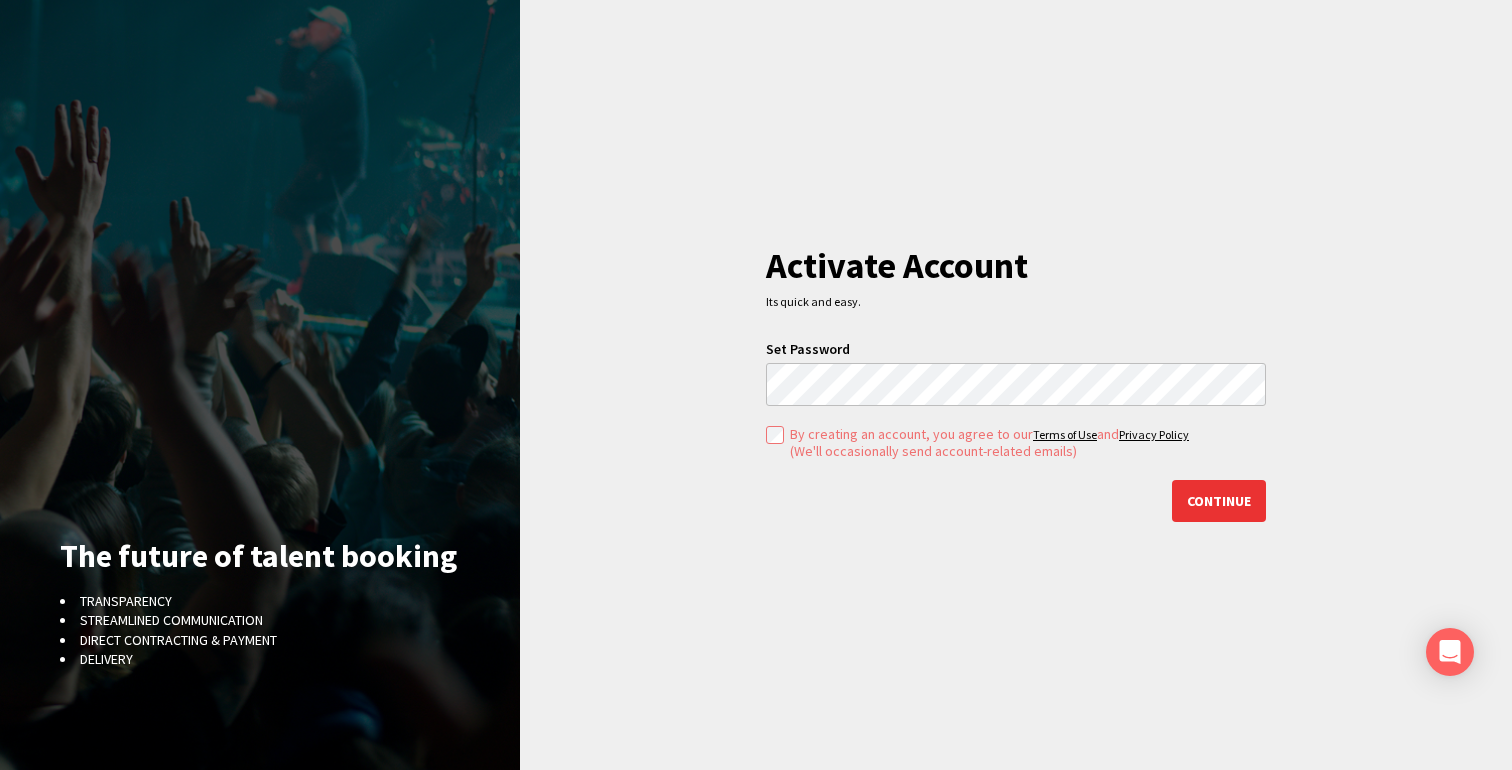 click on "Continue" at bounding box center [1219, 501] 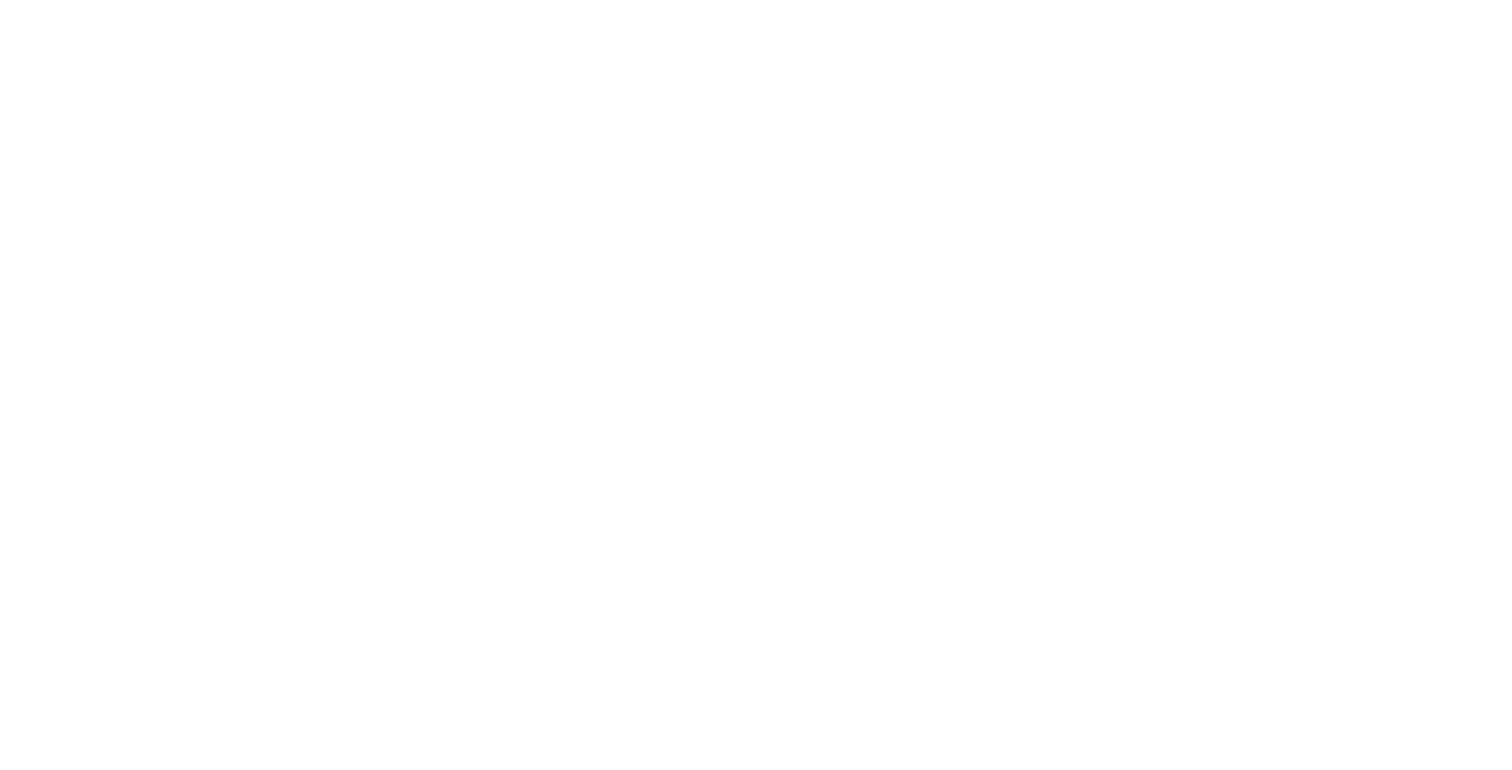 scroll, scrollTop: 0, scrollLeft: 0, axis: both 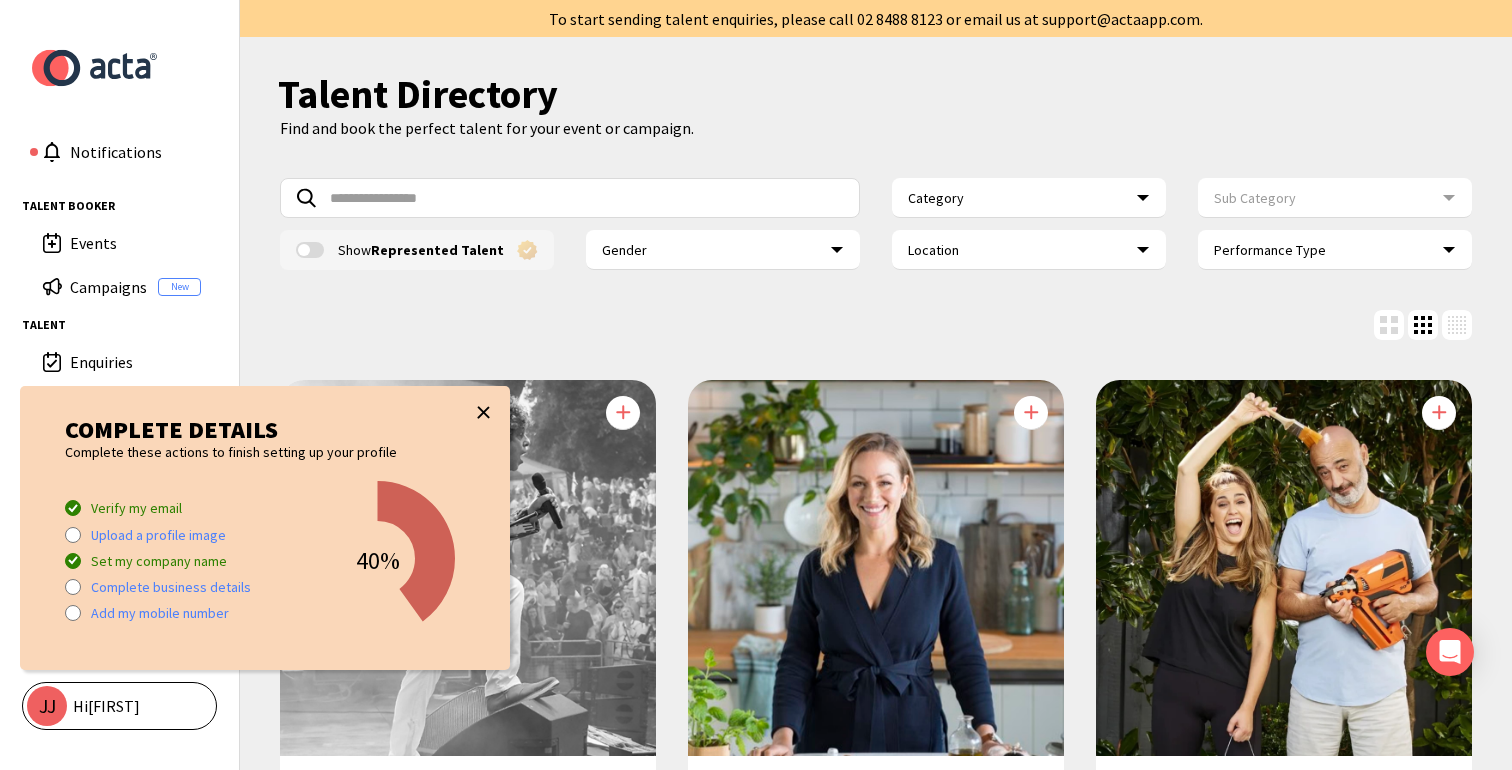 click at bounding box center [483, 412] 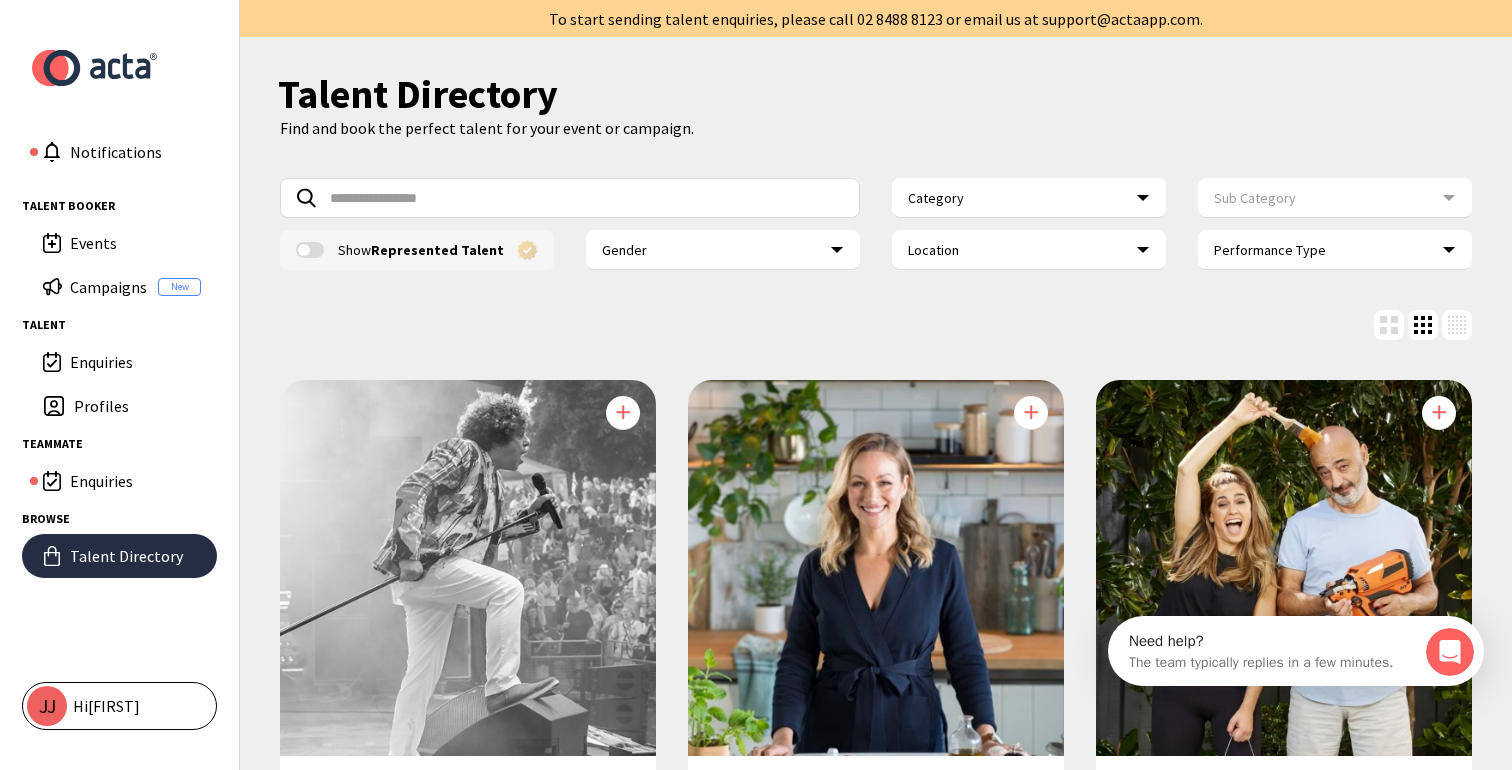 scroll, scrollTop: 0, scrollLeft: 0, axis: both 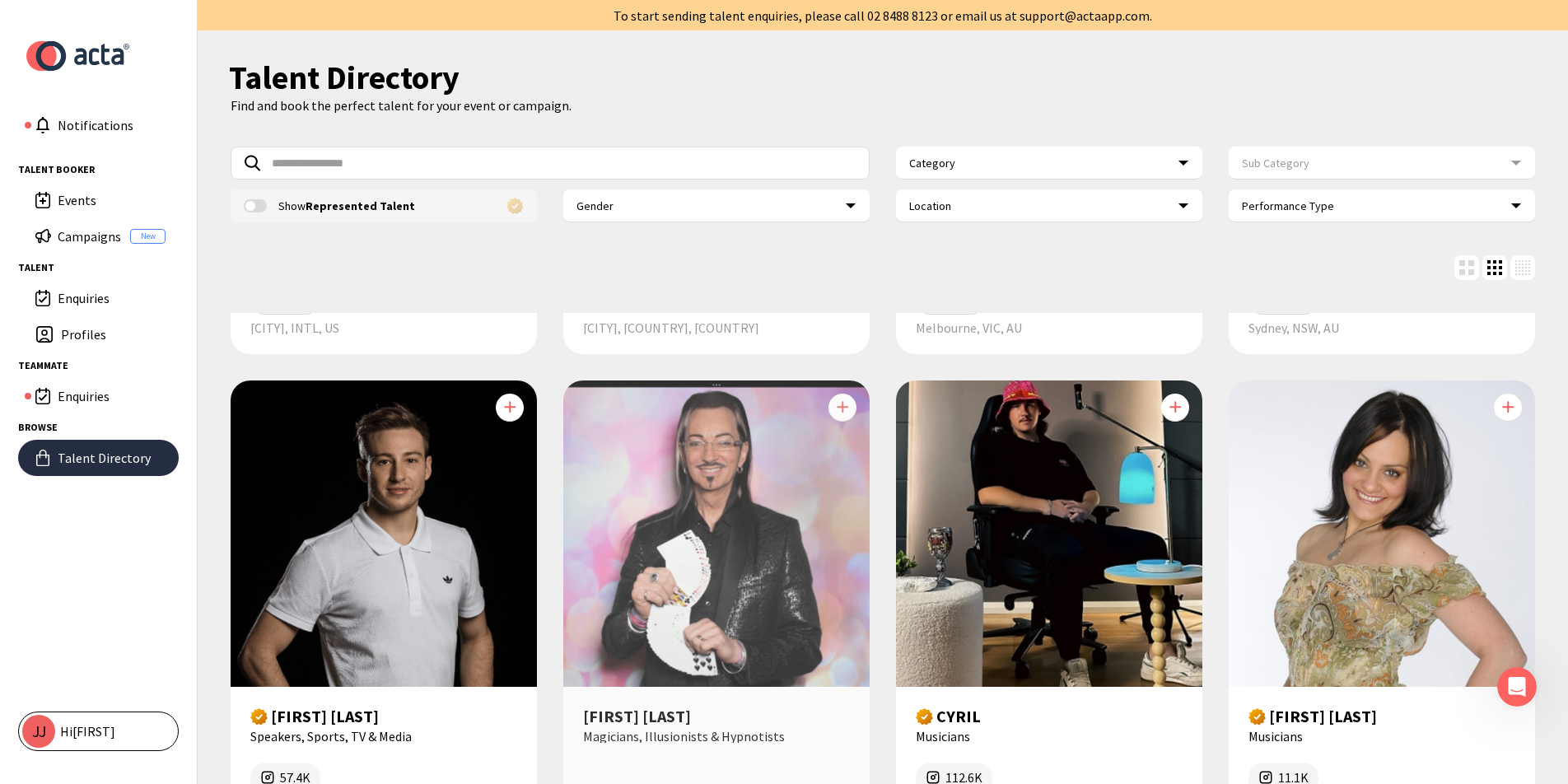 click at bounding box center (716, 534) 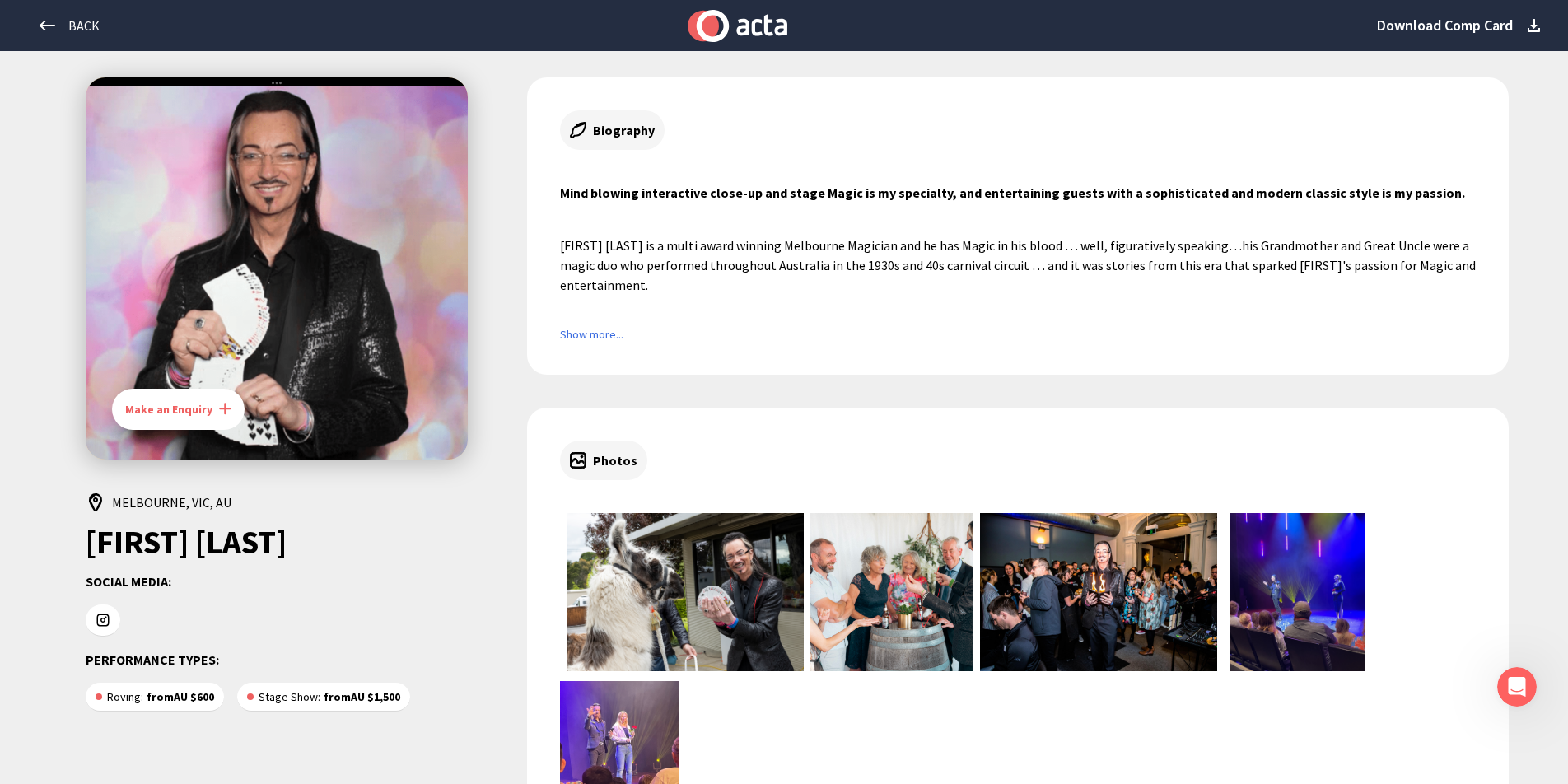 click at bounding box center (560, 592) 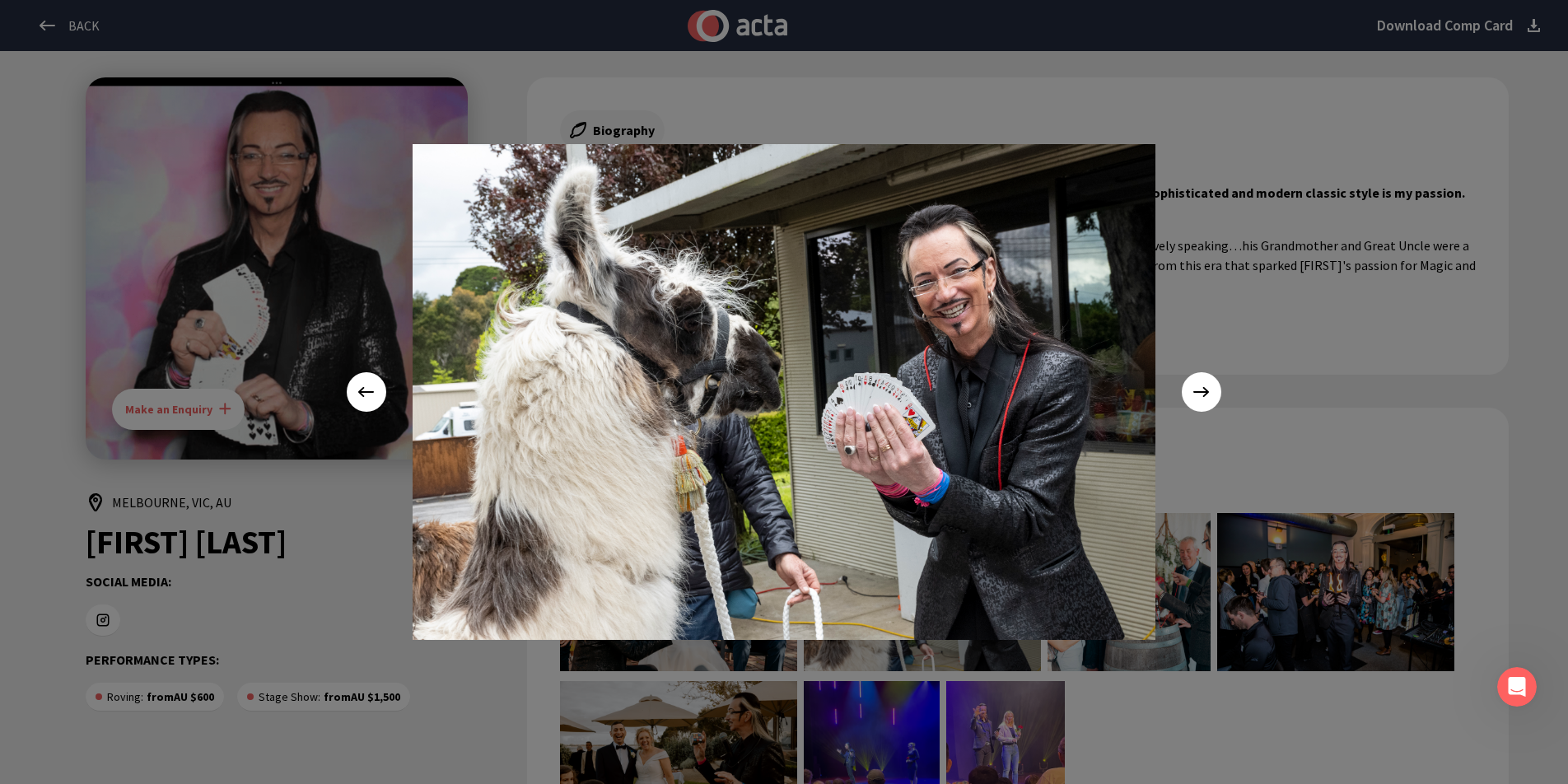 click at bounding box center [1202, 392] 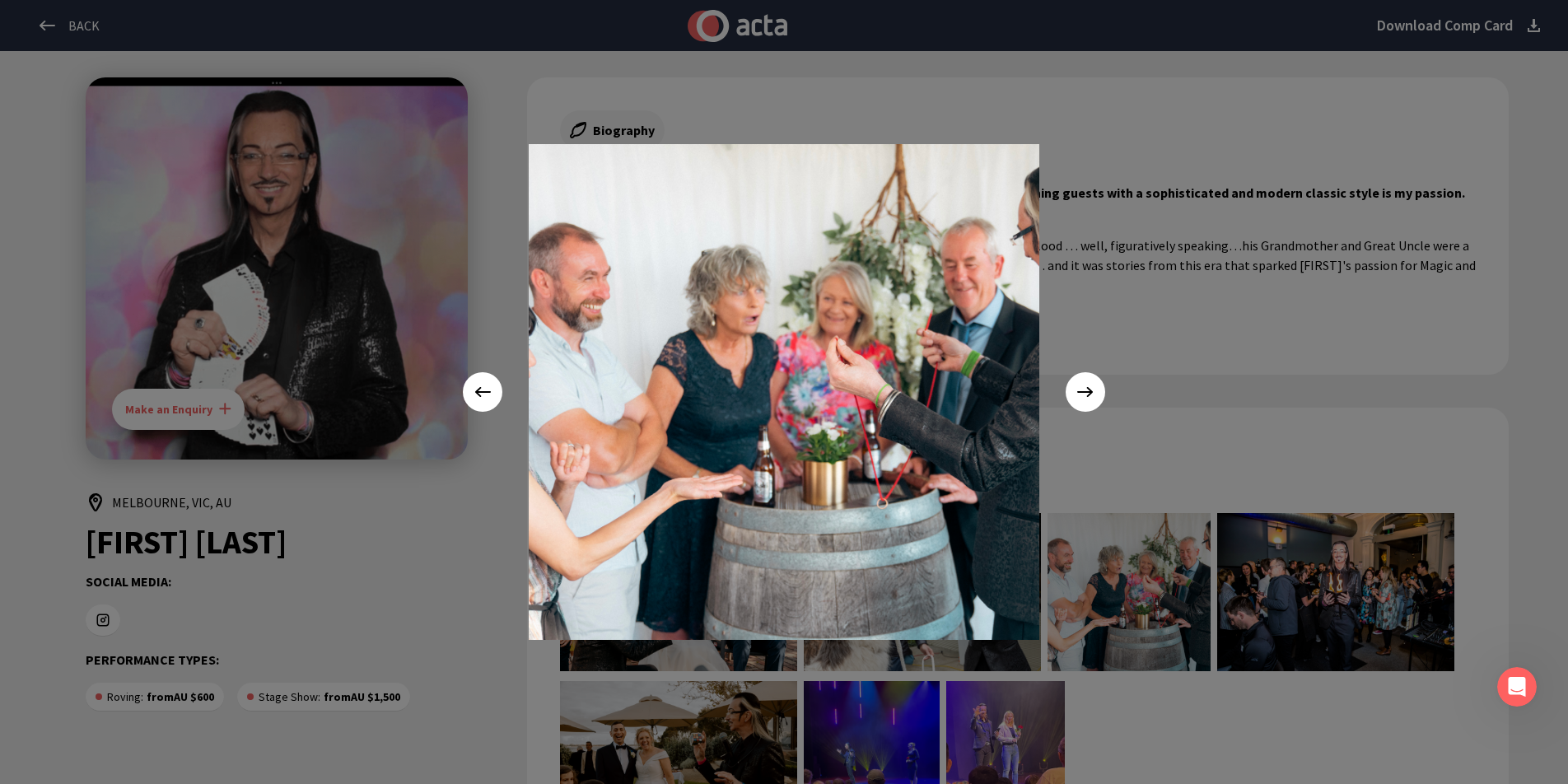 click at bounding box center [1085, 392] 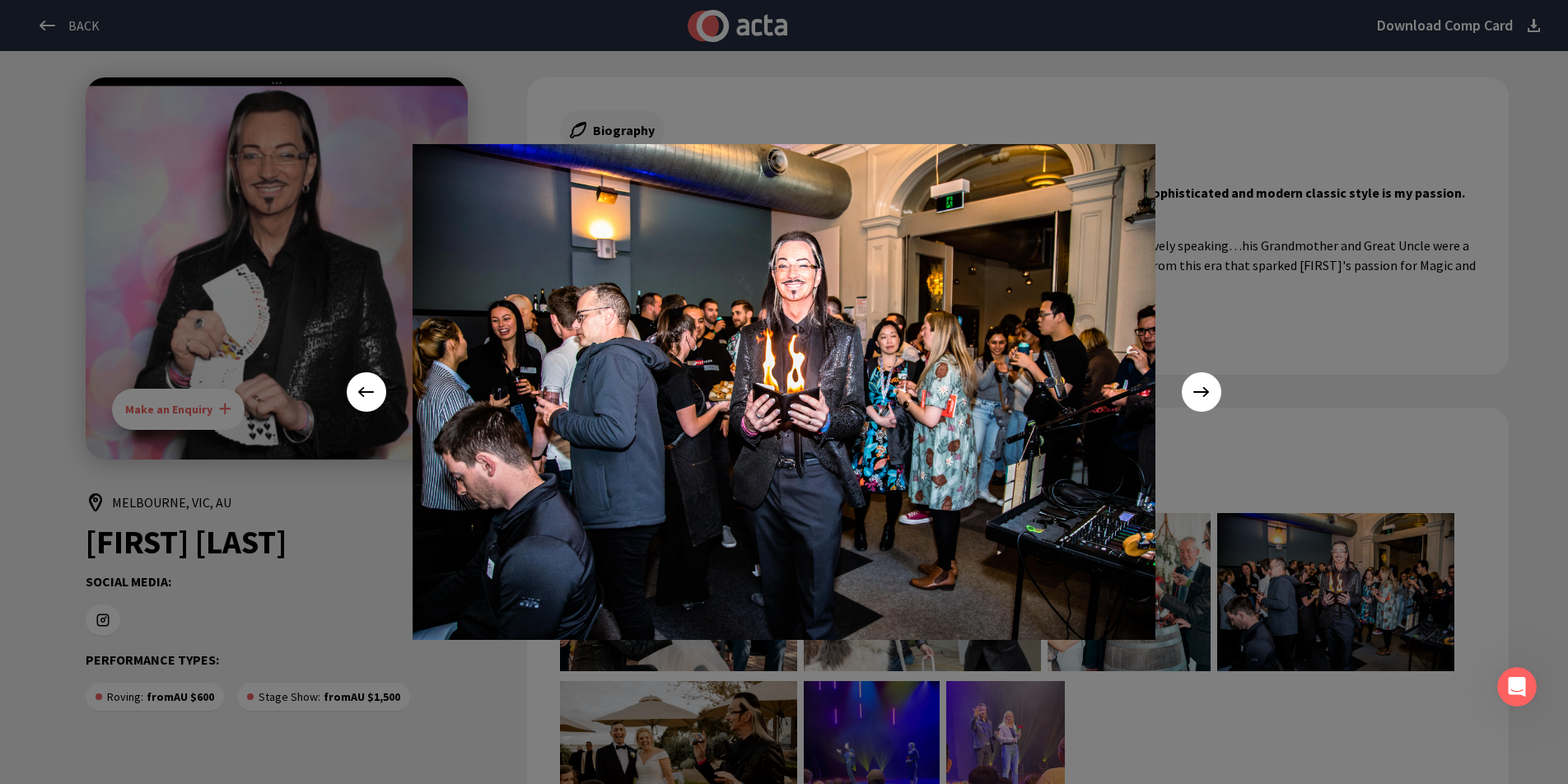 click at bounding box center [1202, 392] 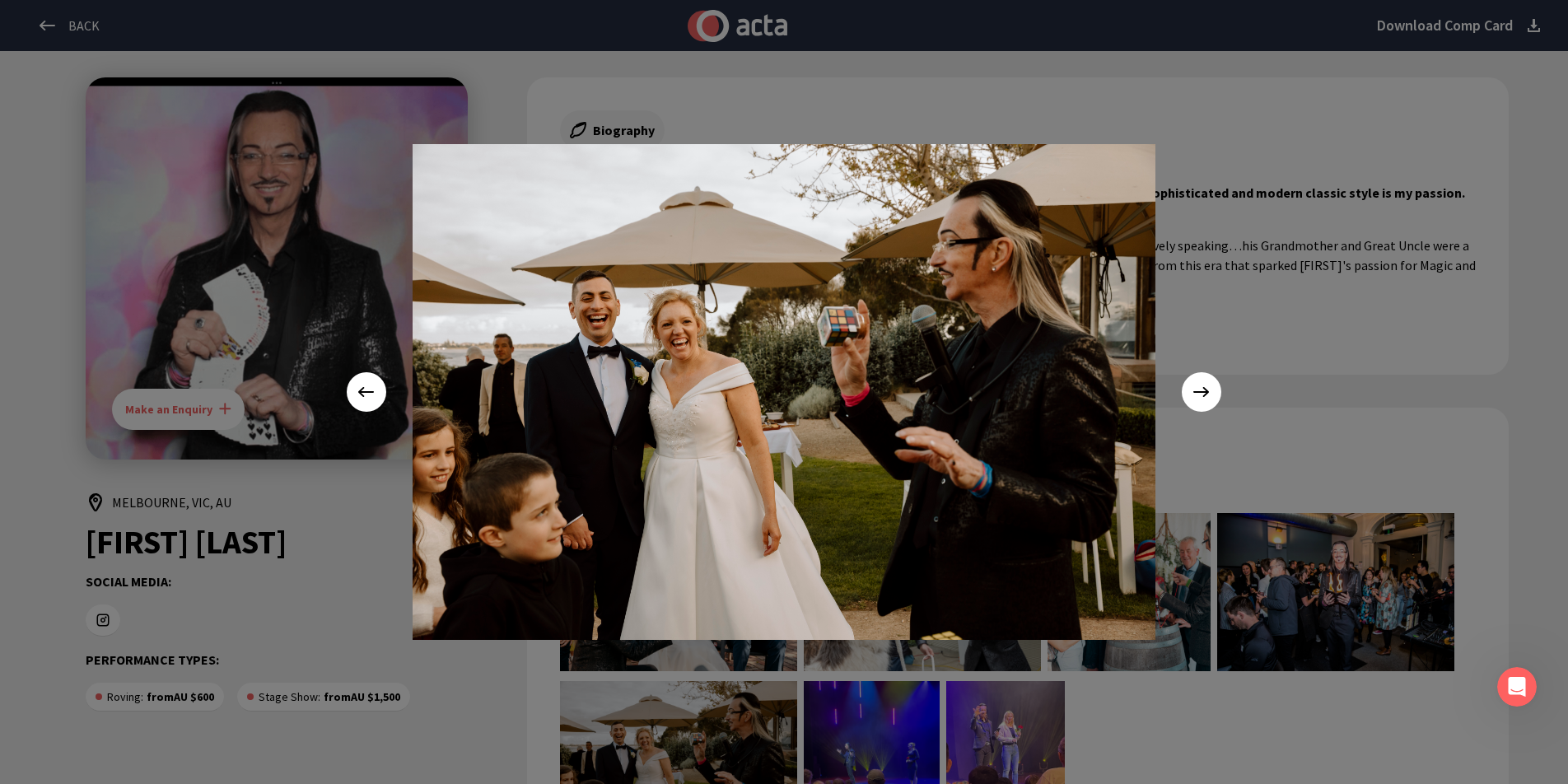 click at bounding box center (1202, 392) 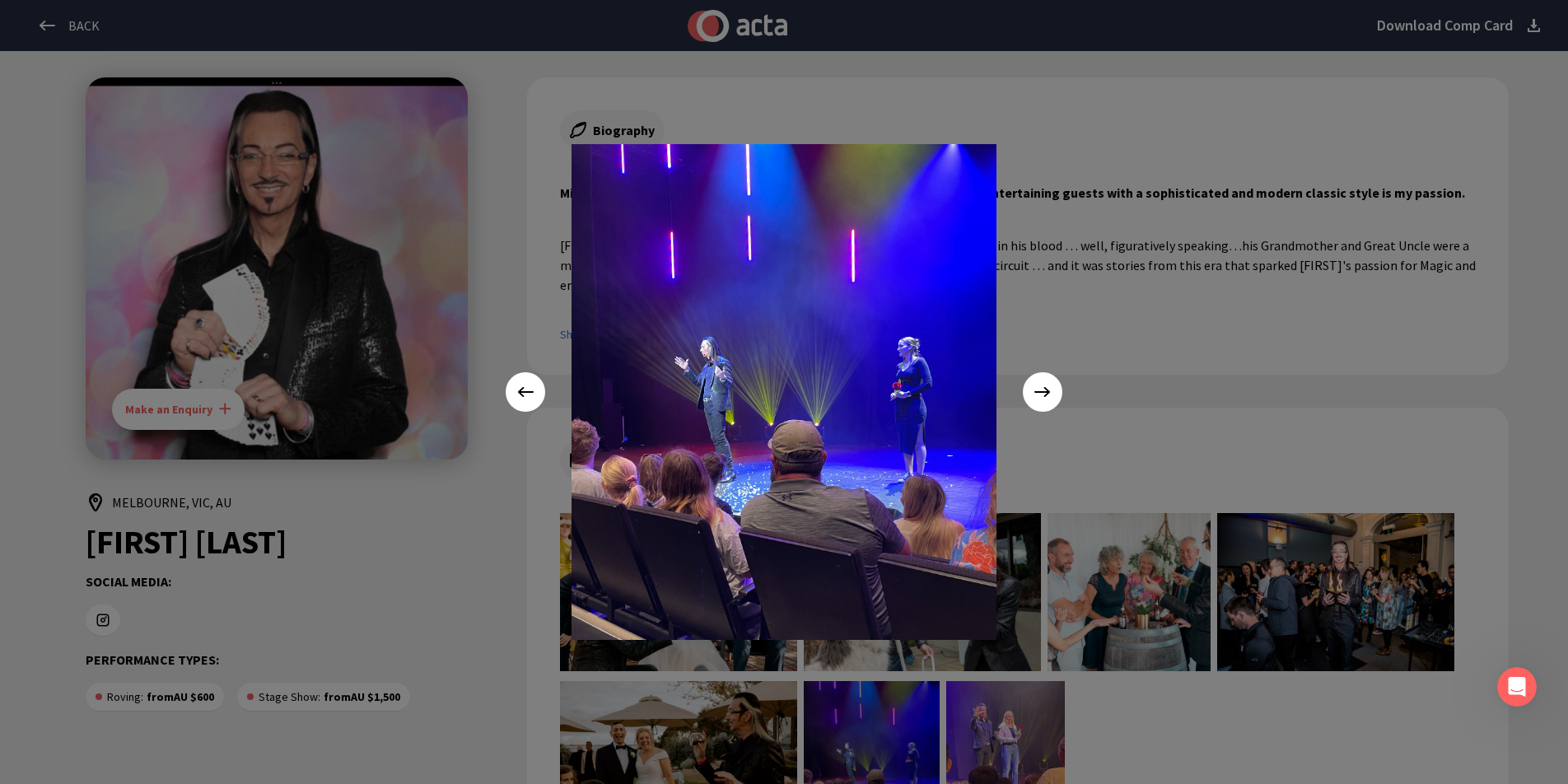 click at bounding box center [1042, 392] 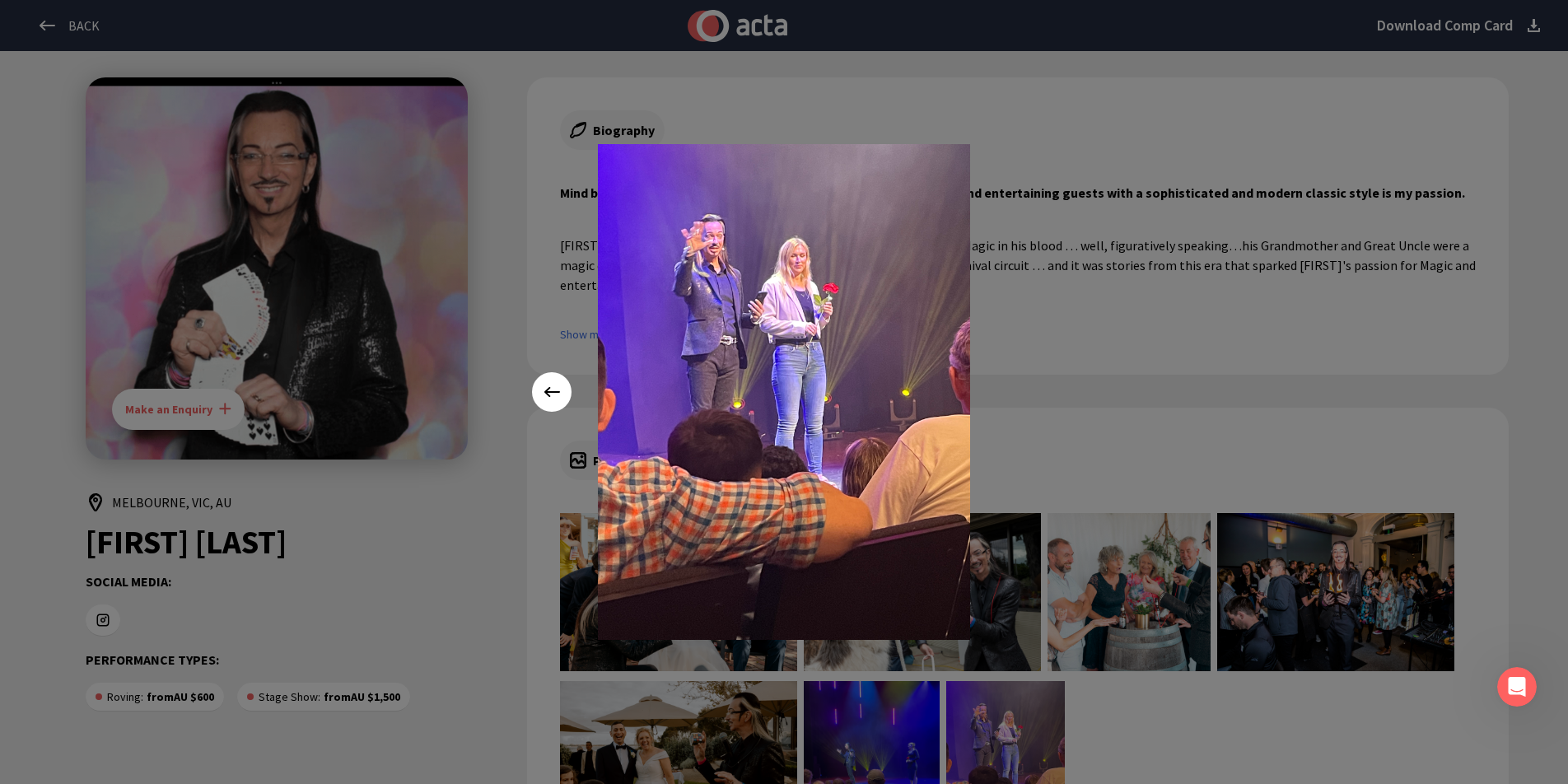 click at bounding box center (784, 392) 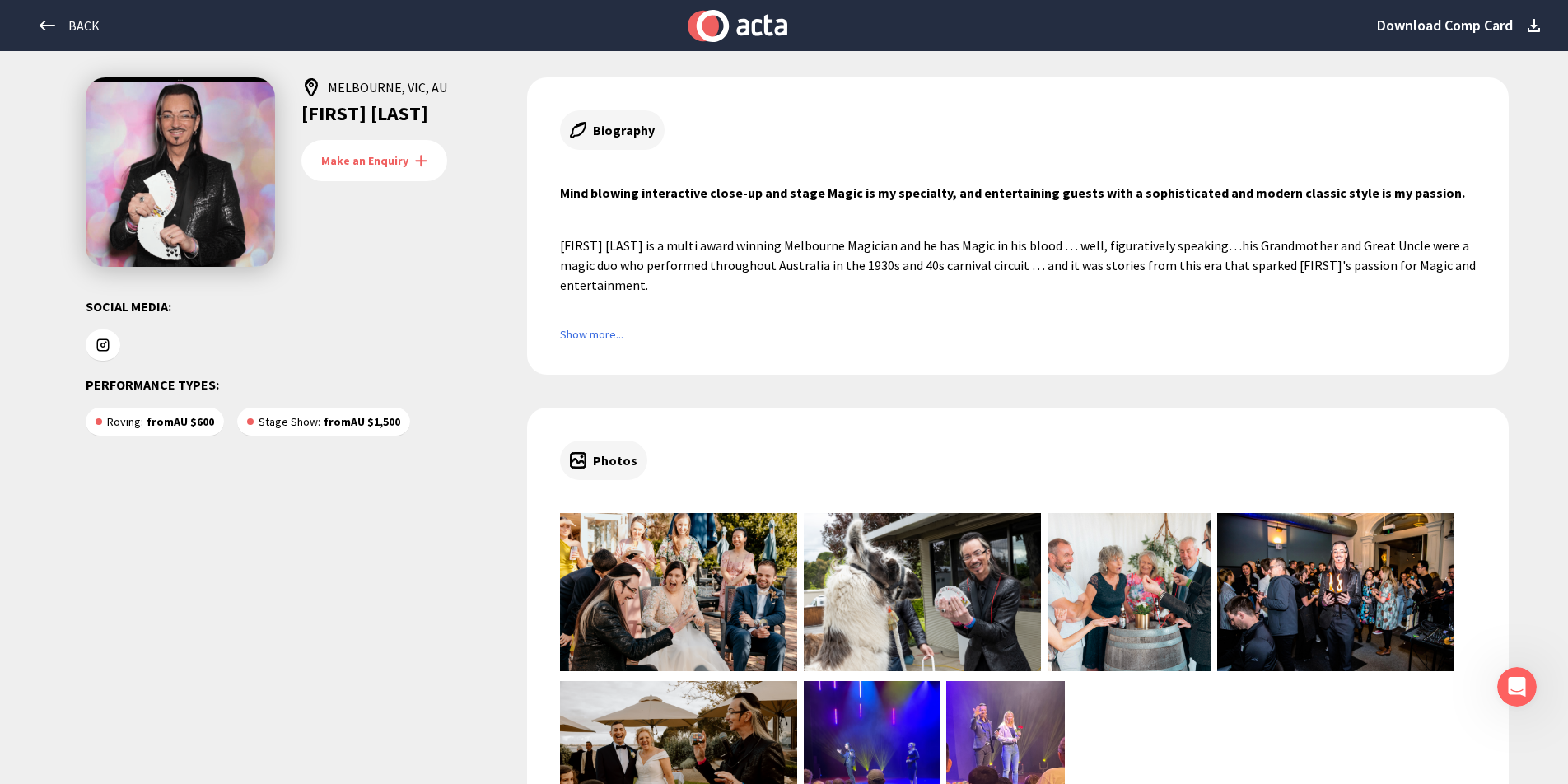 scroll, scrollTop: 72, scrollLeft: 0, axis: vertical 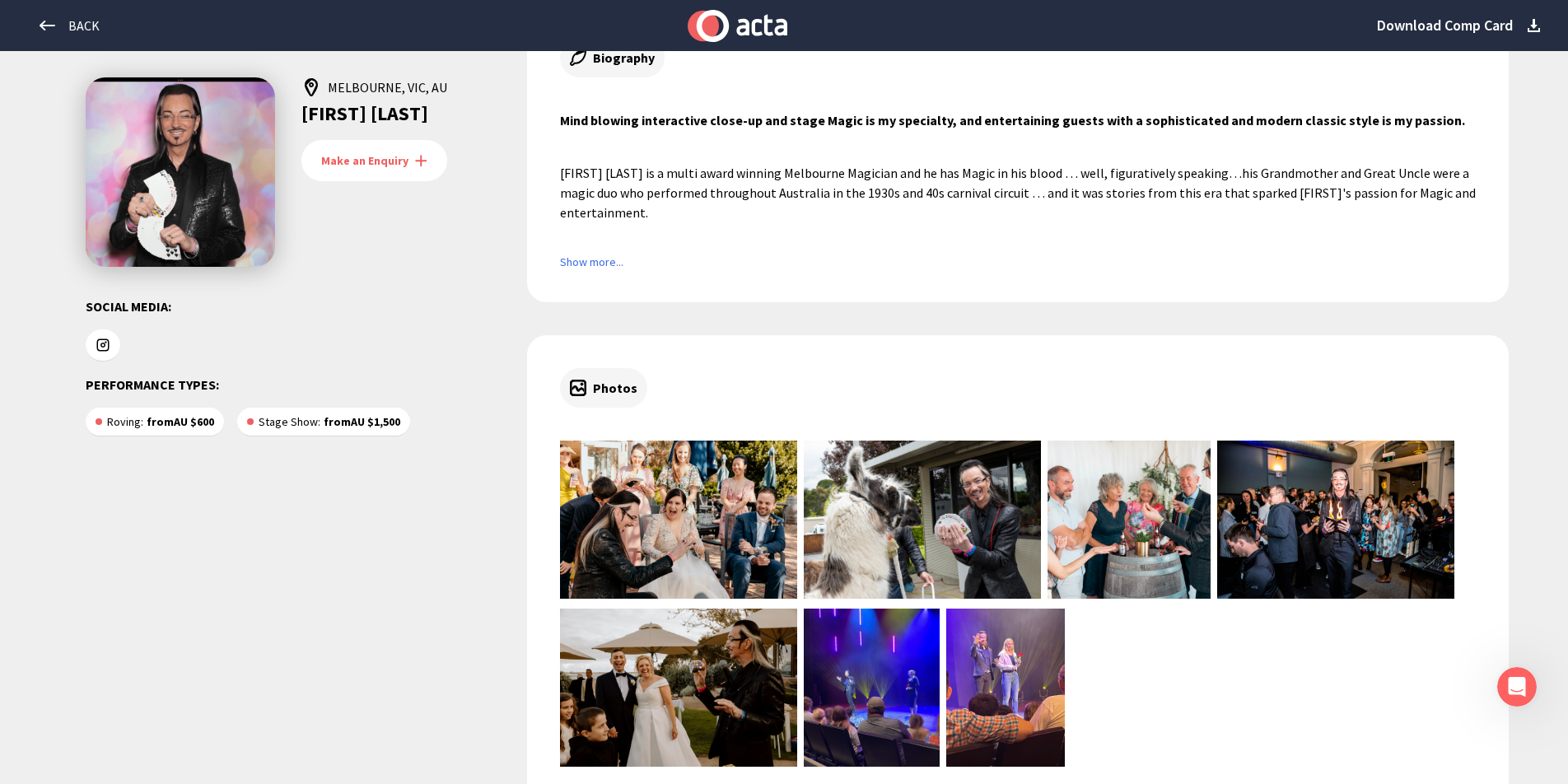 click at bounding box center (679, 520) 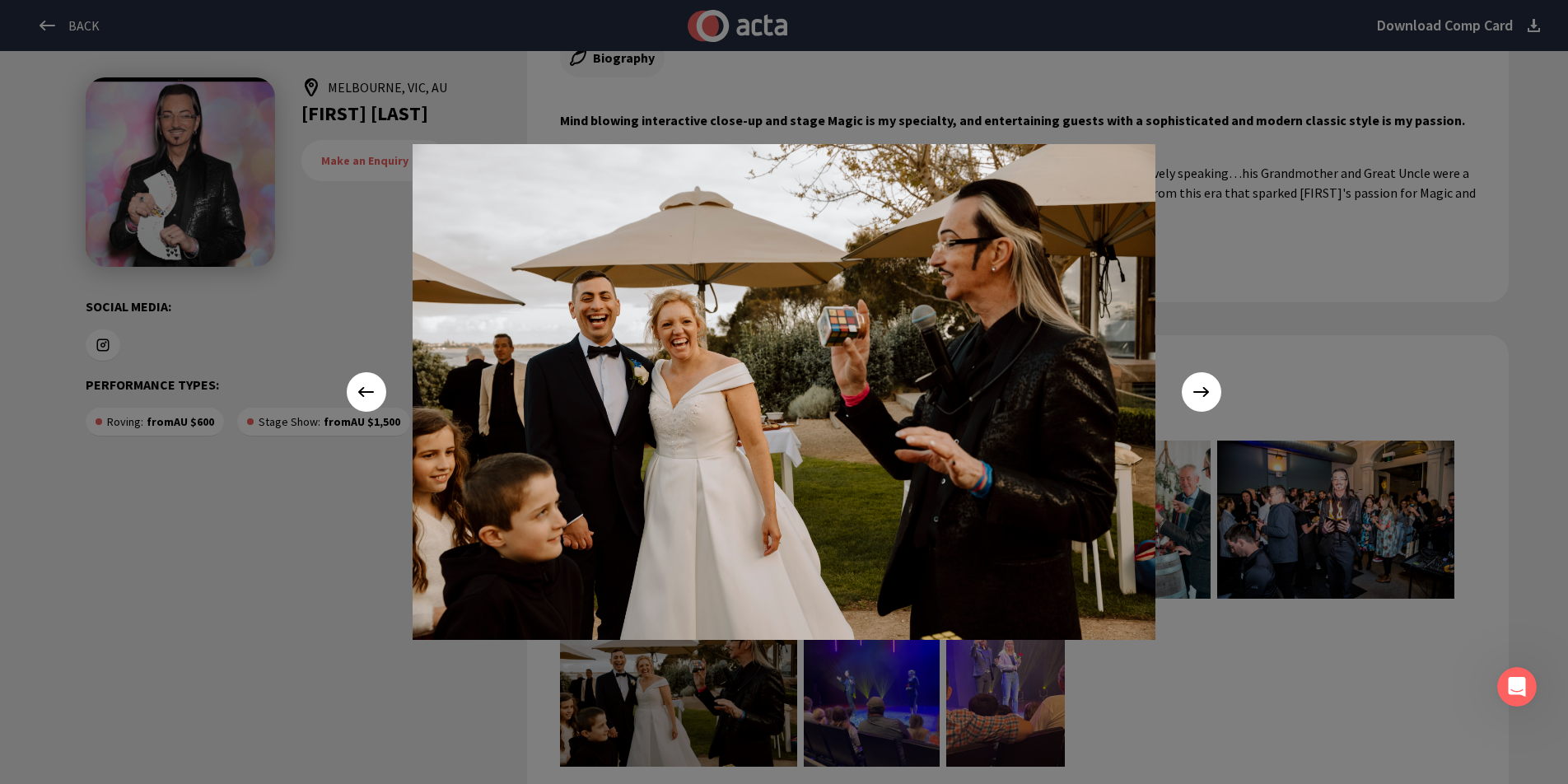 click at bounding box center (784, 392) 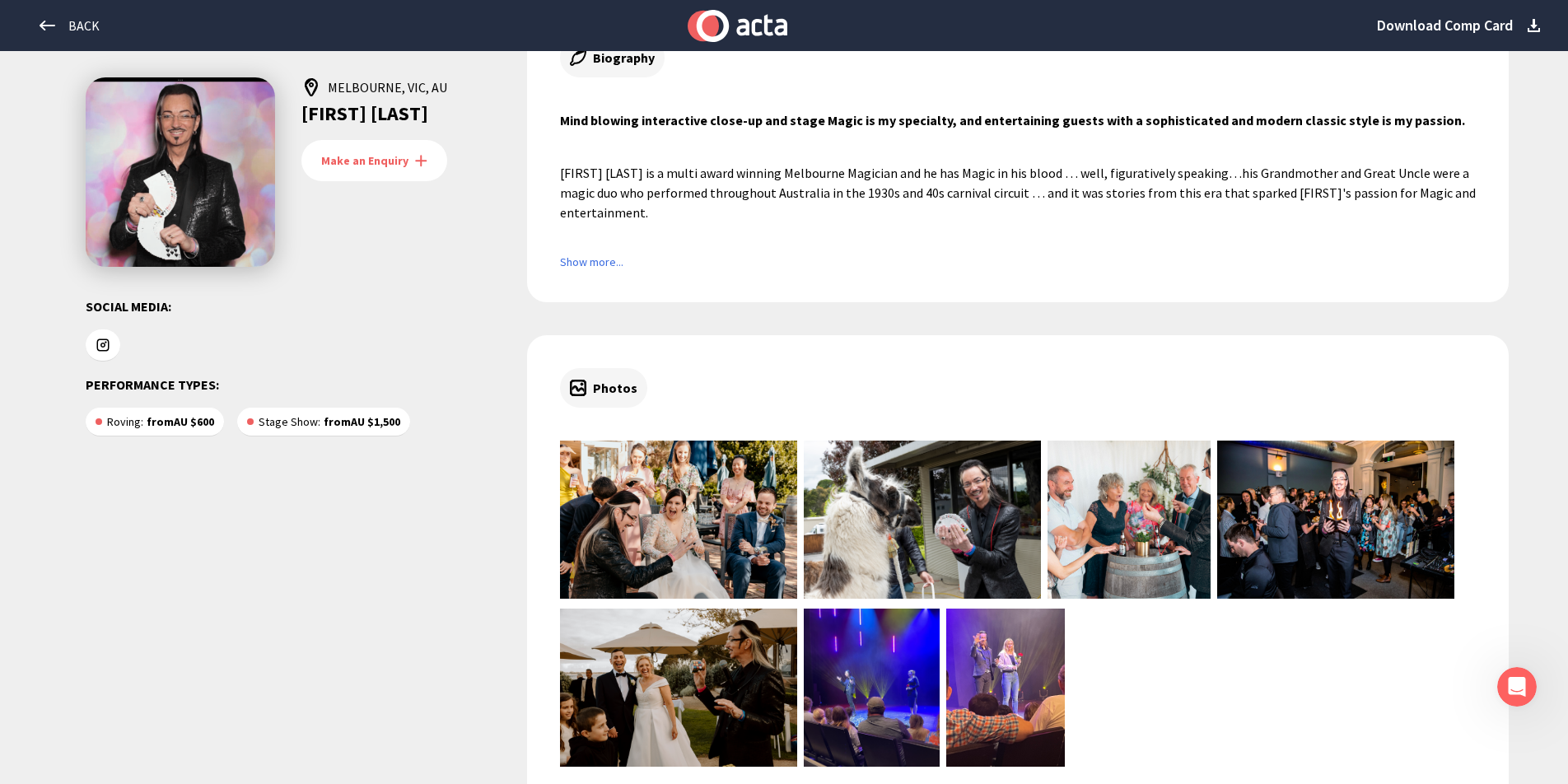 click at bounding box center [277, 345] 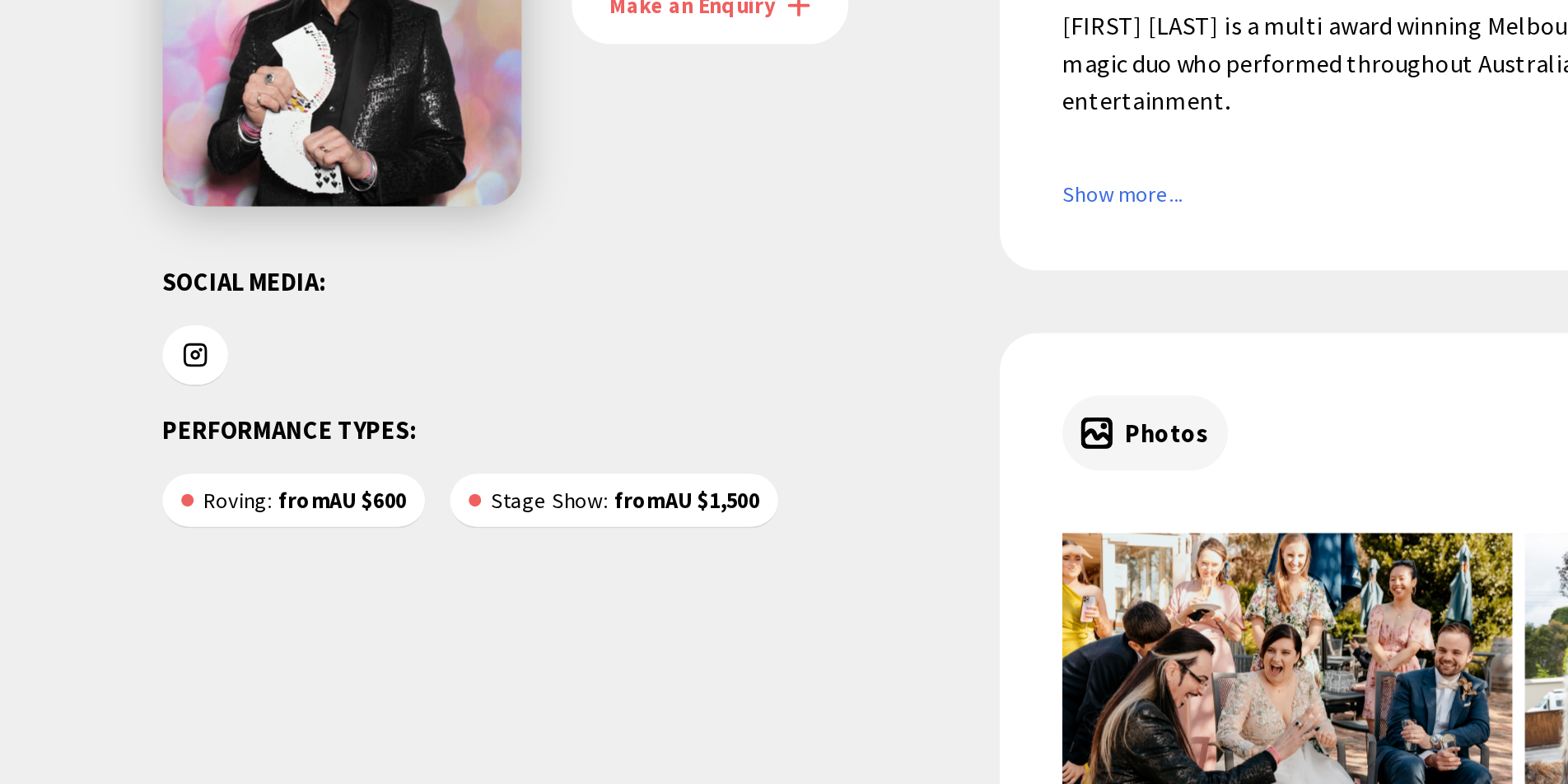 scroll, scrollTop: 0, scrollLeft: 0, axis: both 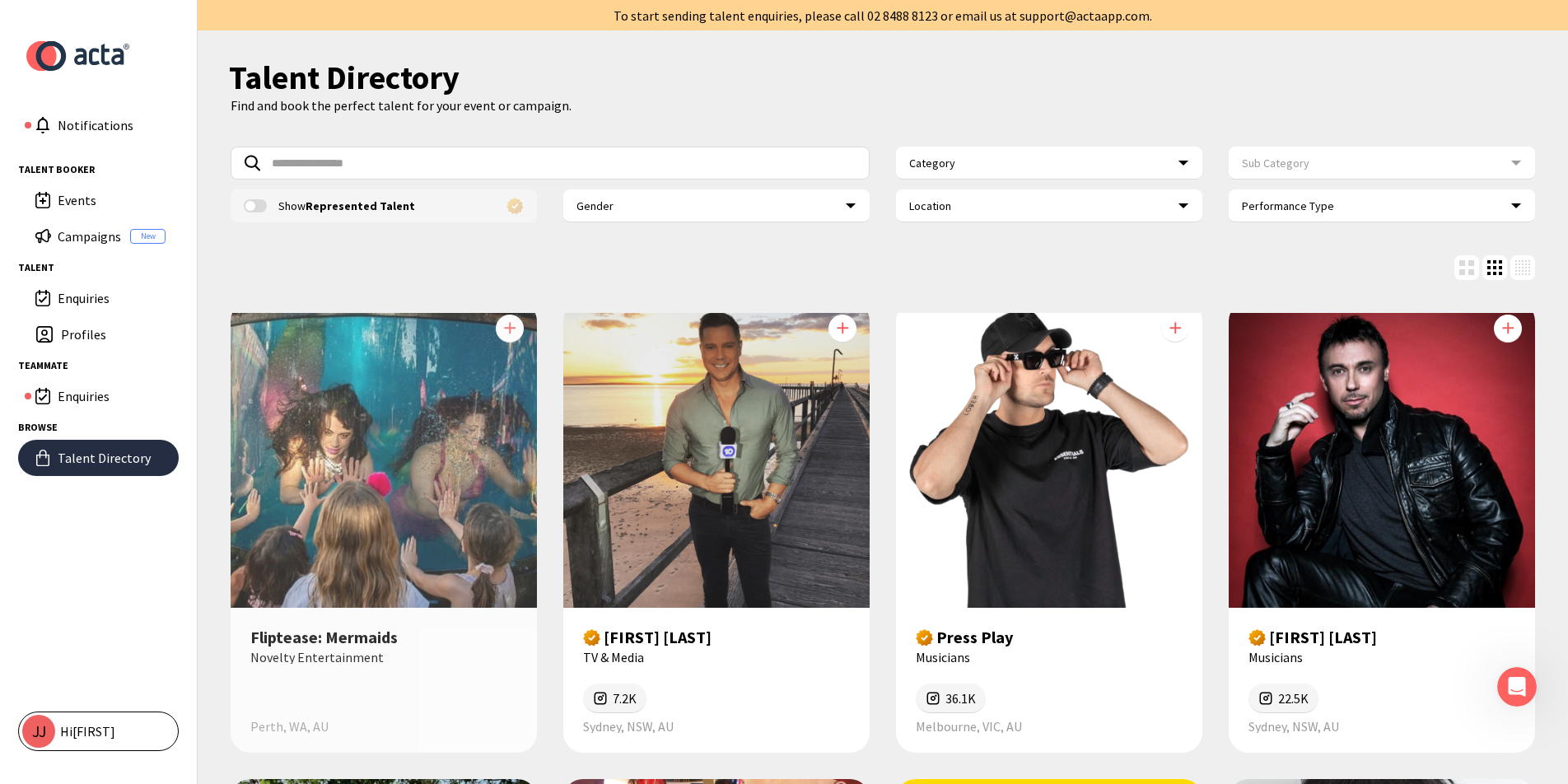 click on "Fliptease: Mermaids" at bounding box center [384, 637] 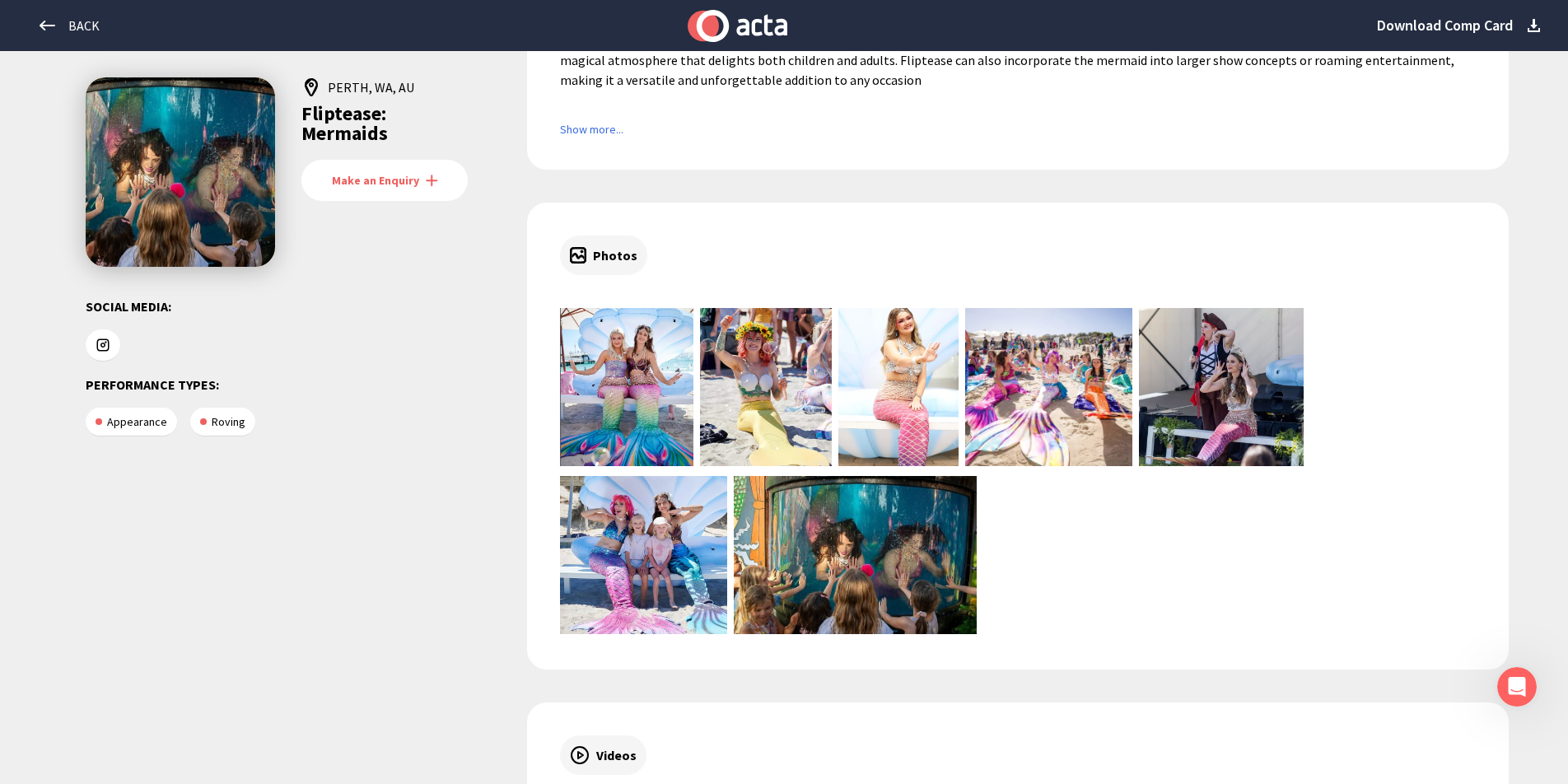 scroll, scrollTop: 230, scrollLeft: 0, axis: vertical 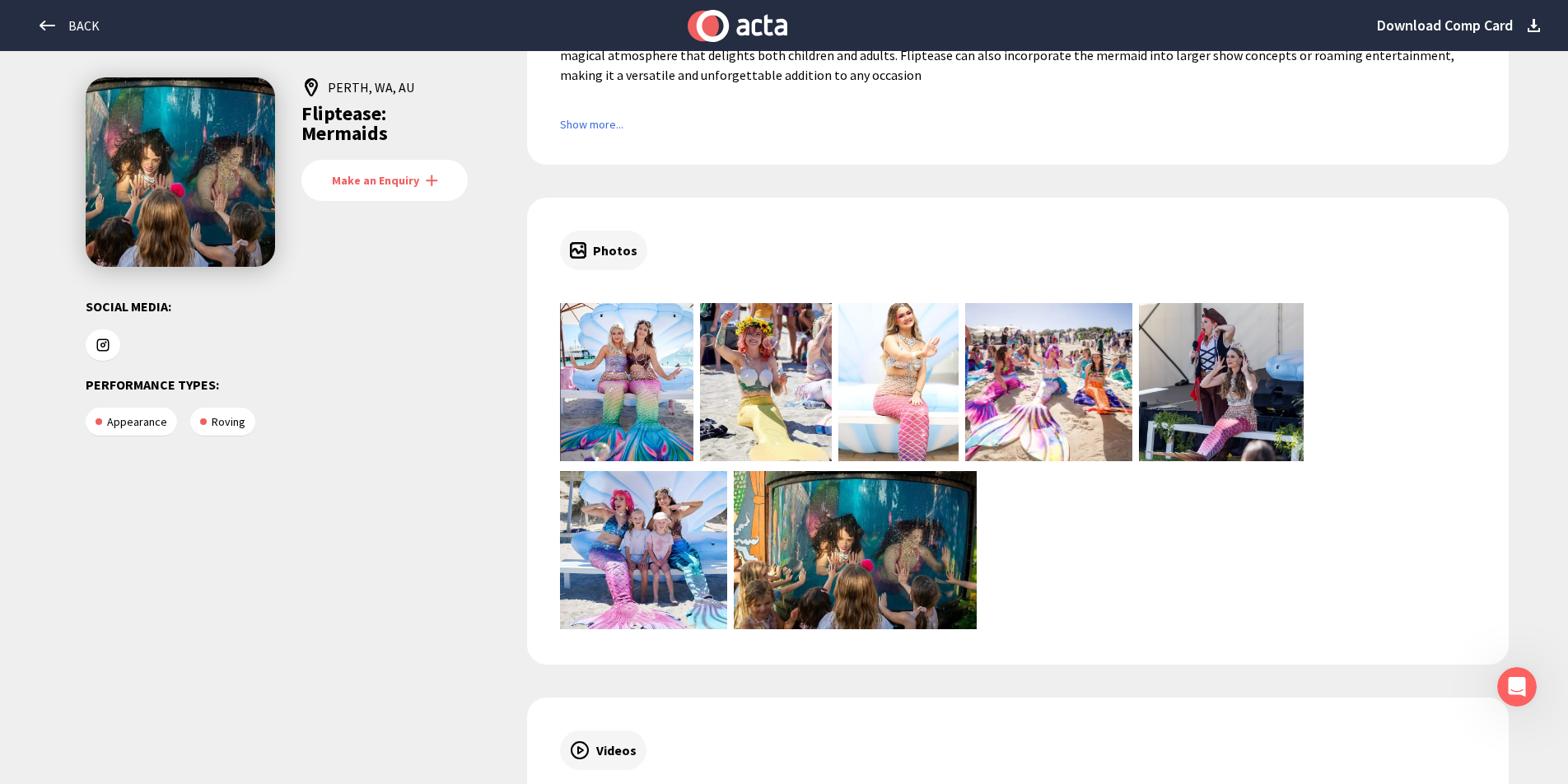 click at bounding box center [627, 382] 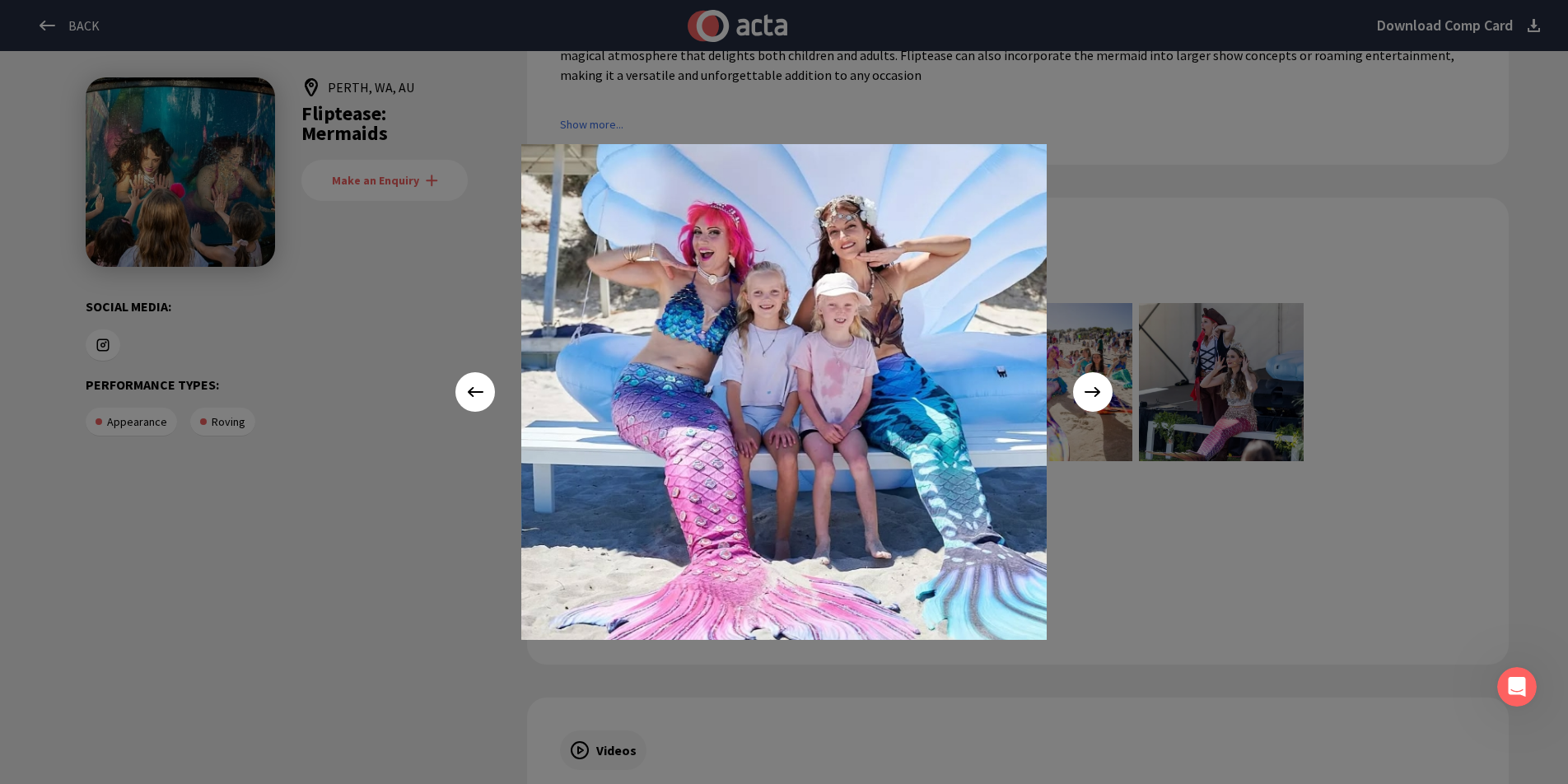 click at bounding box center (475, 392) 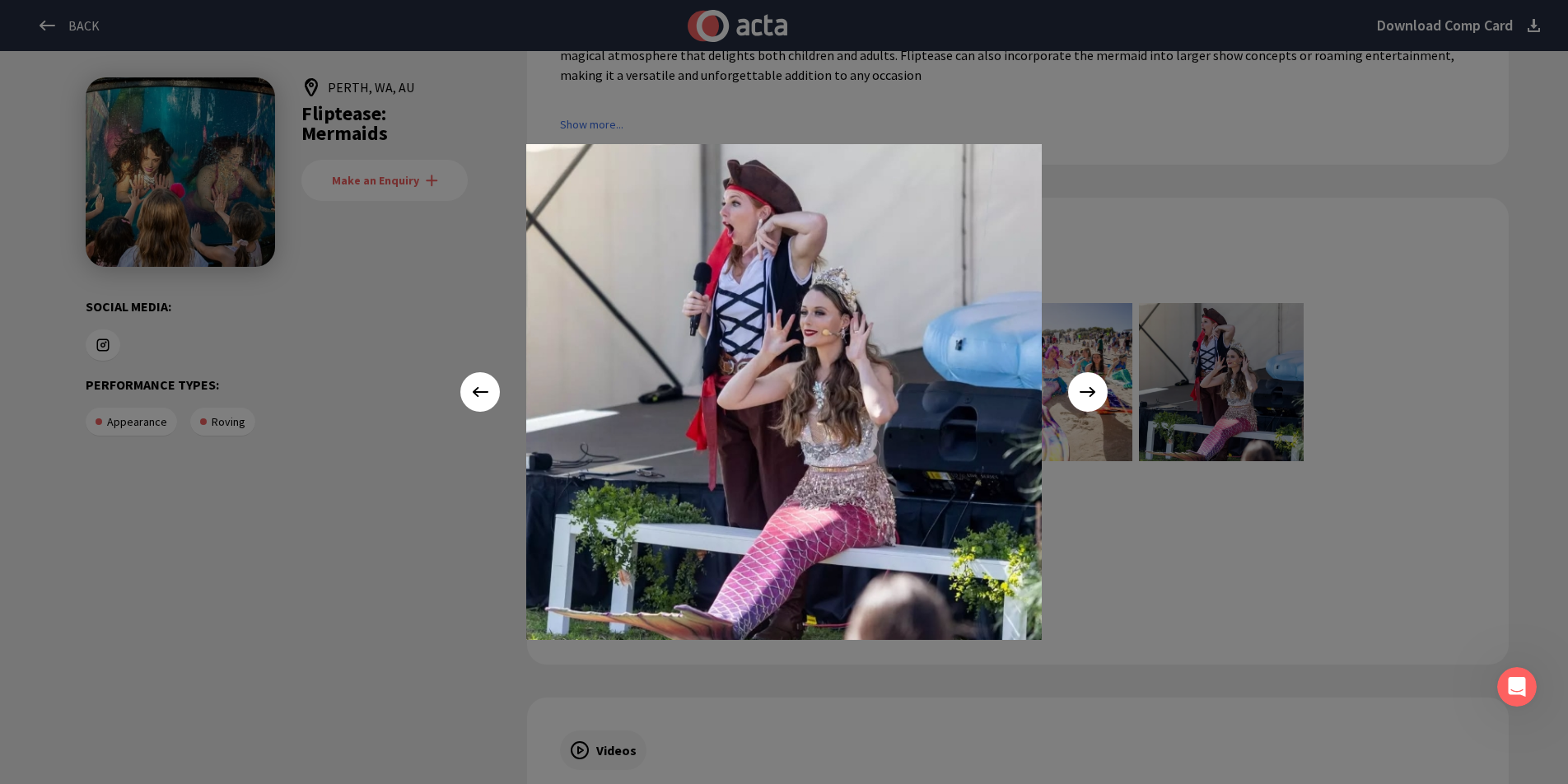 click at bounding box center (480, 392) 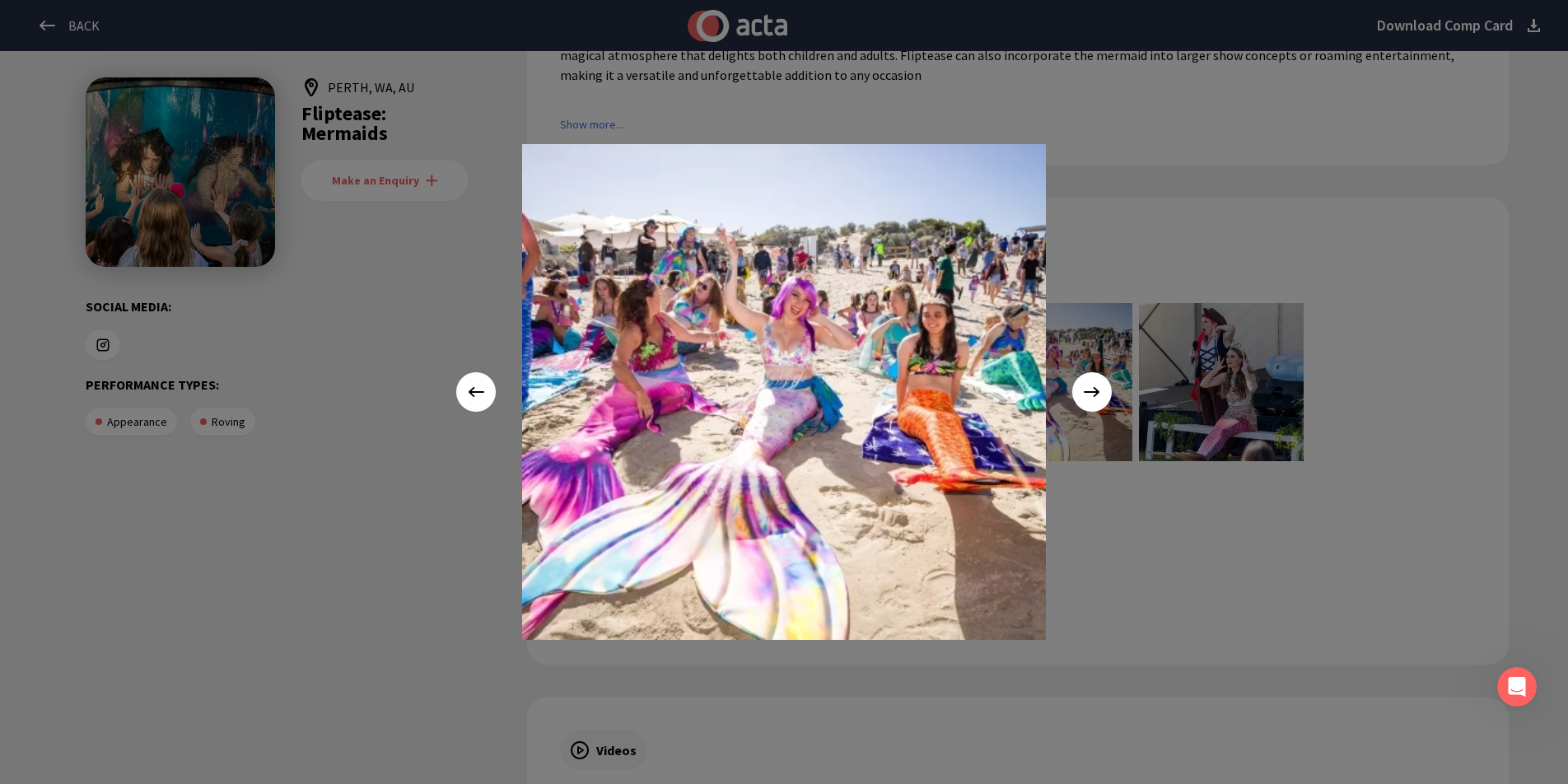 click at bounding box center (476, 392) 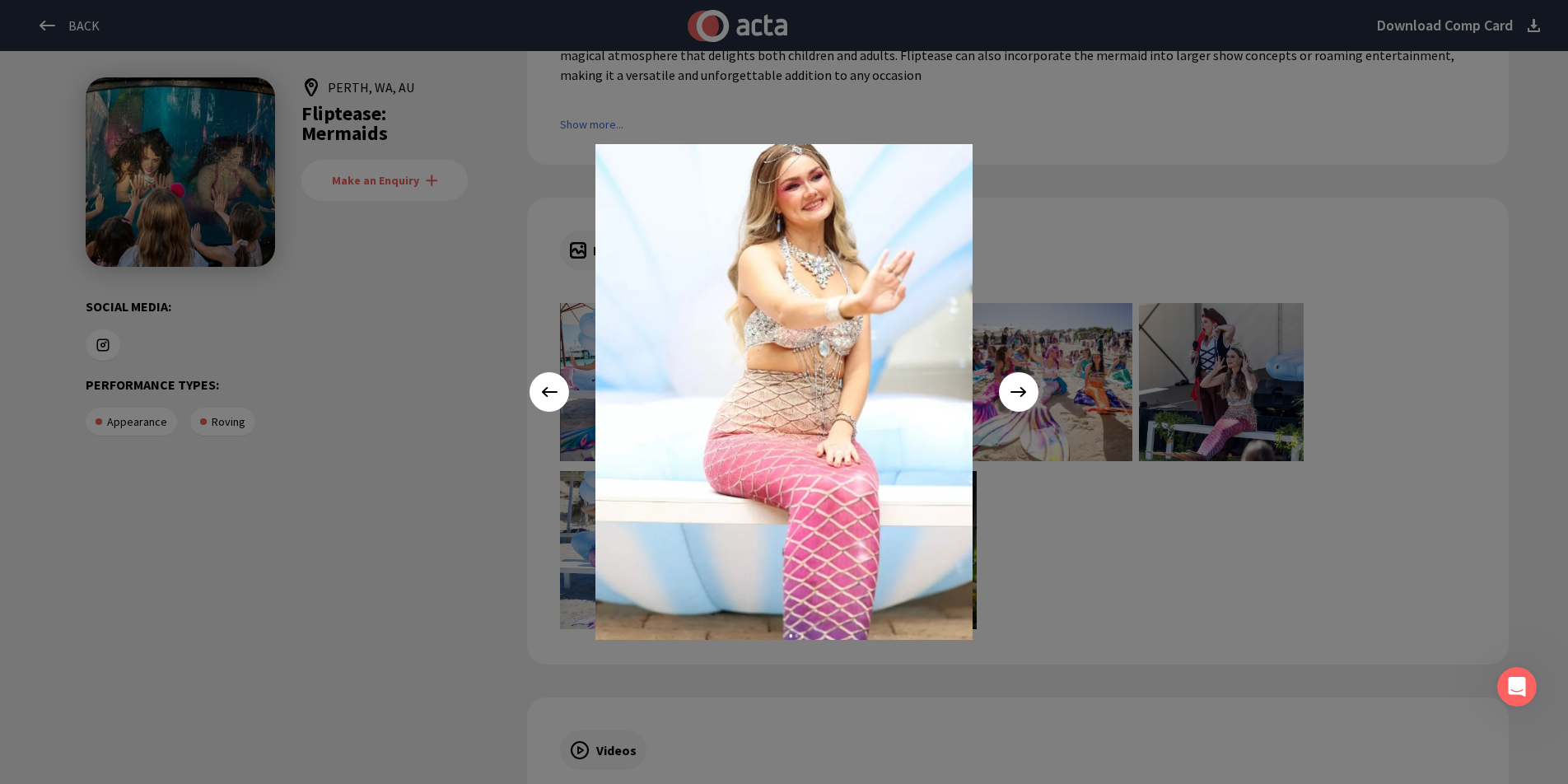 click at bounding box center [784, 392] 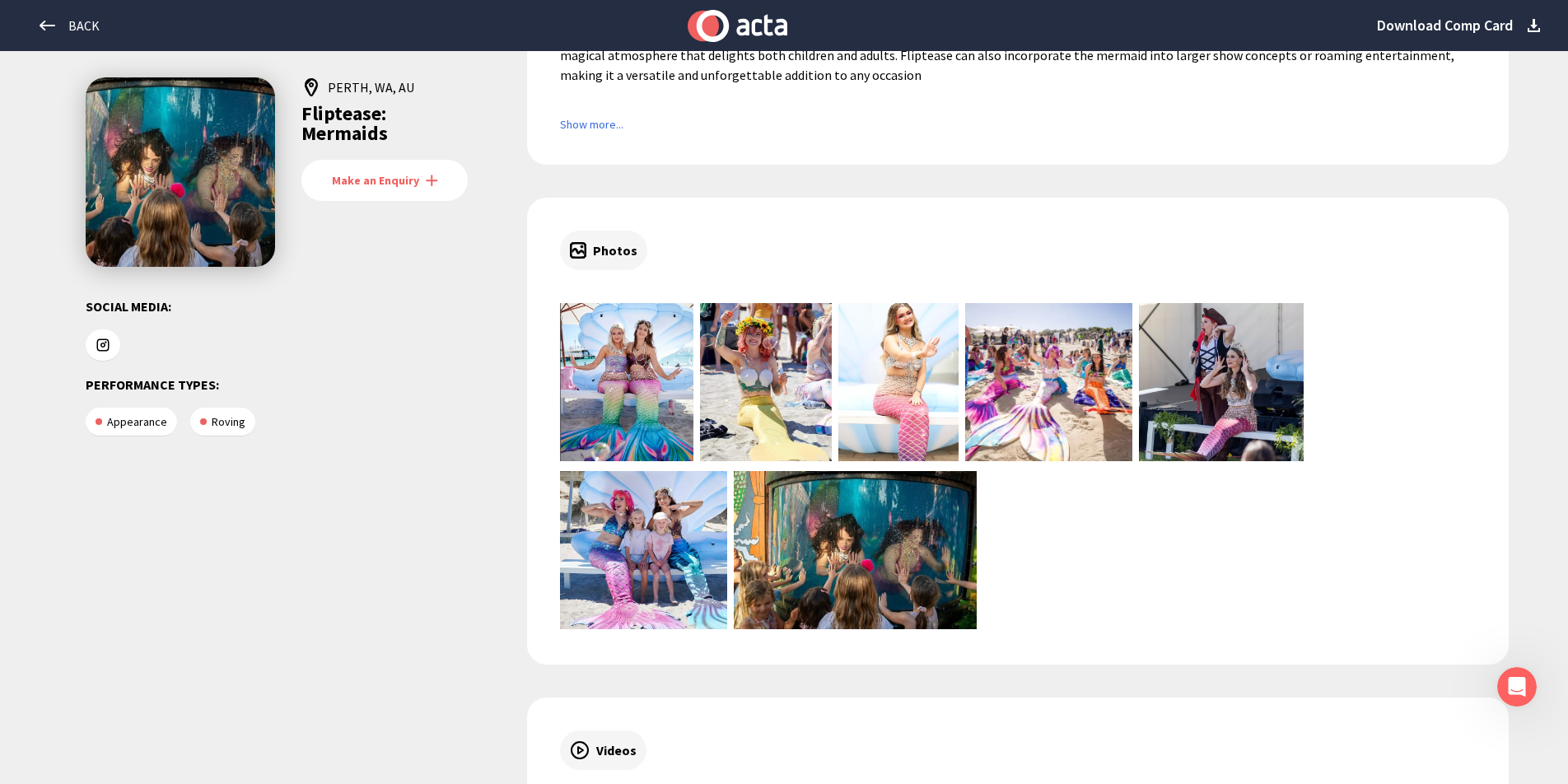 click at bounding box center [627, 382] 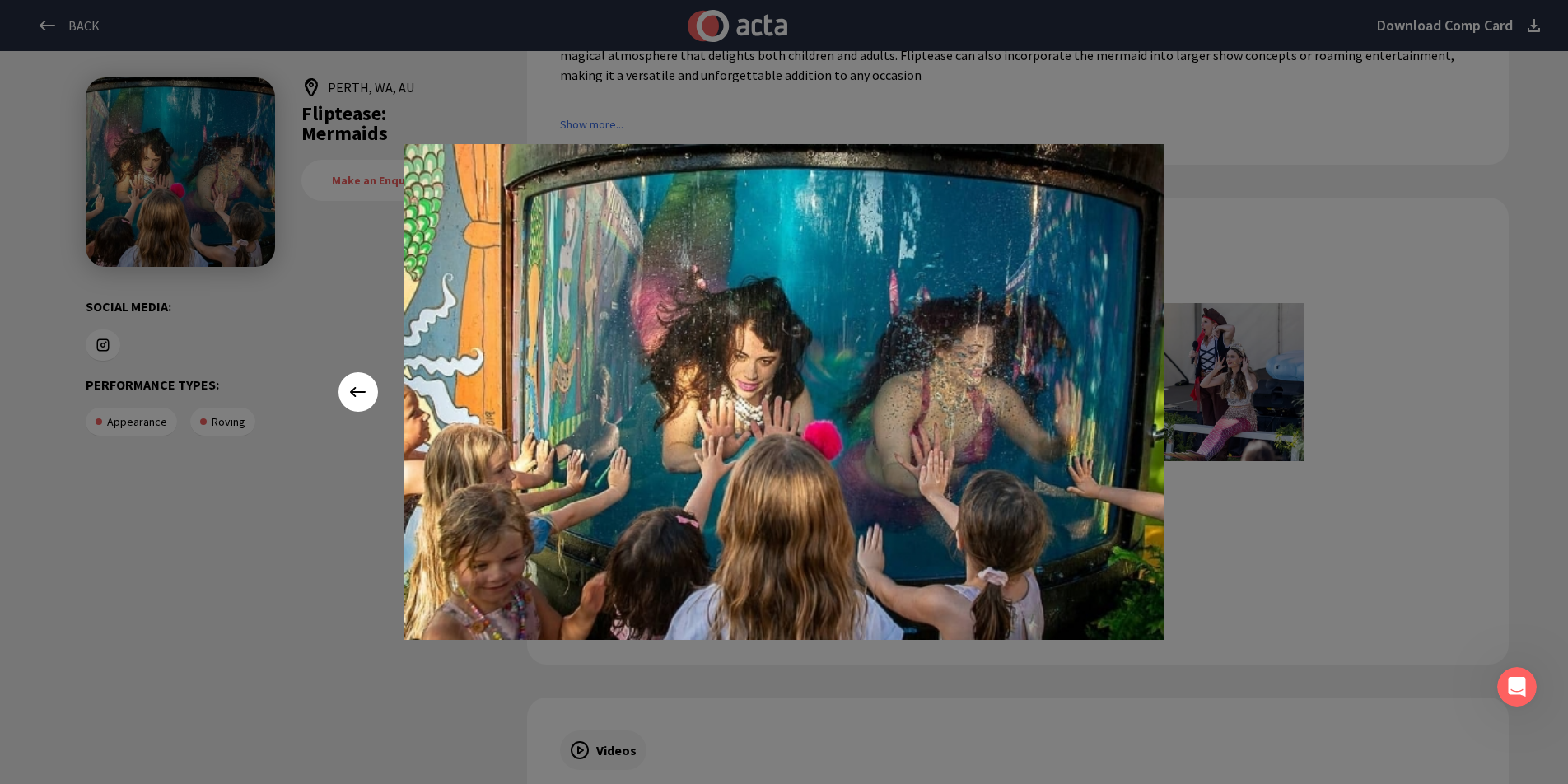 click at bounding box center (784, 392) 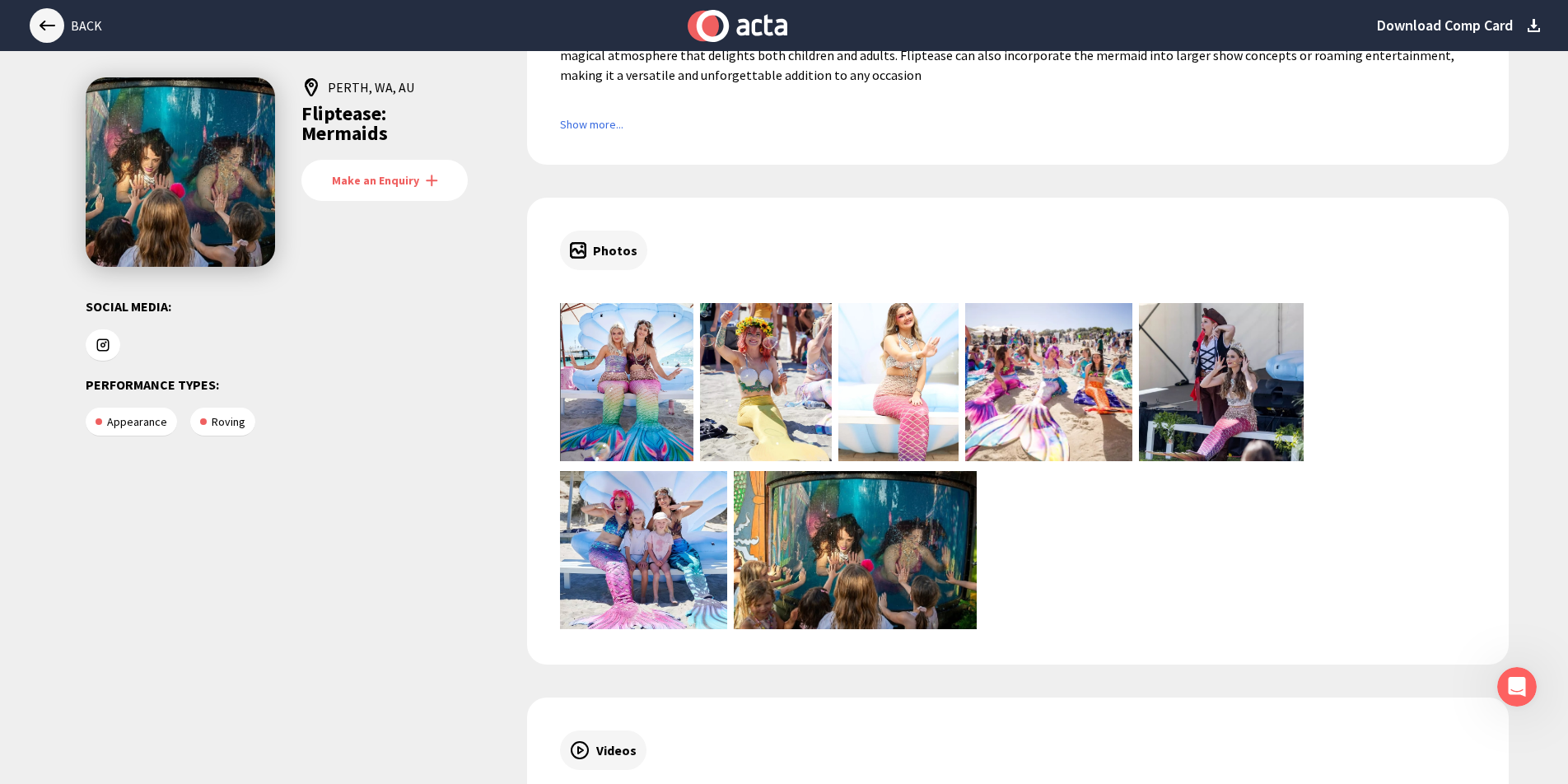 click at bounding box center [47, 26] 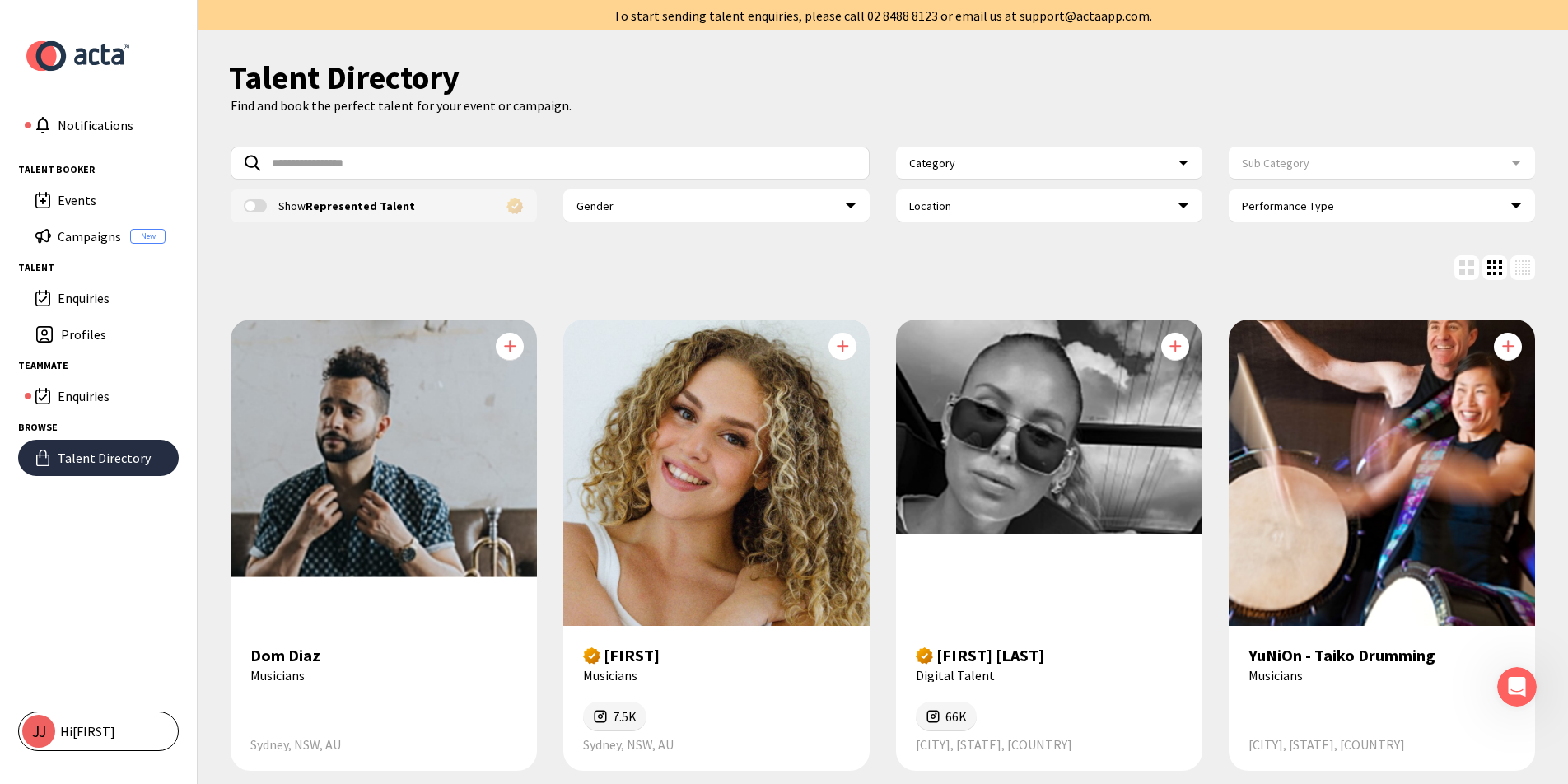 scroll, scrollTop: 33447, scrollLeft: 0, axis: vertical 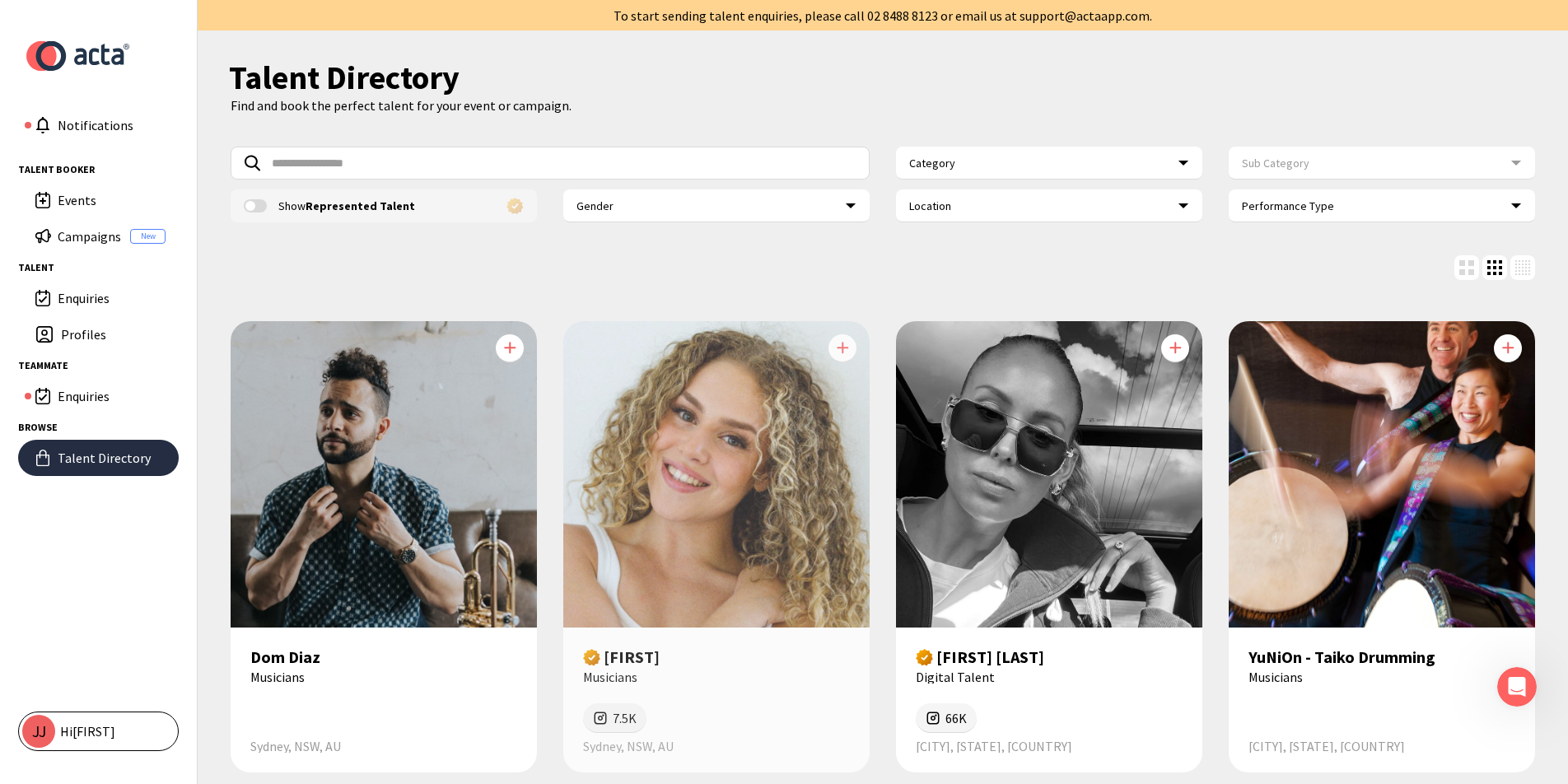 click on "[FIRST]" at bounding box center (716, 657) 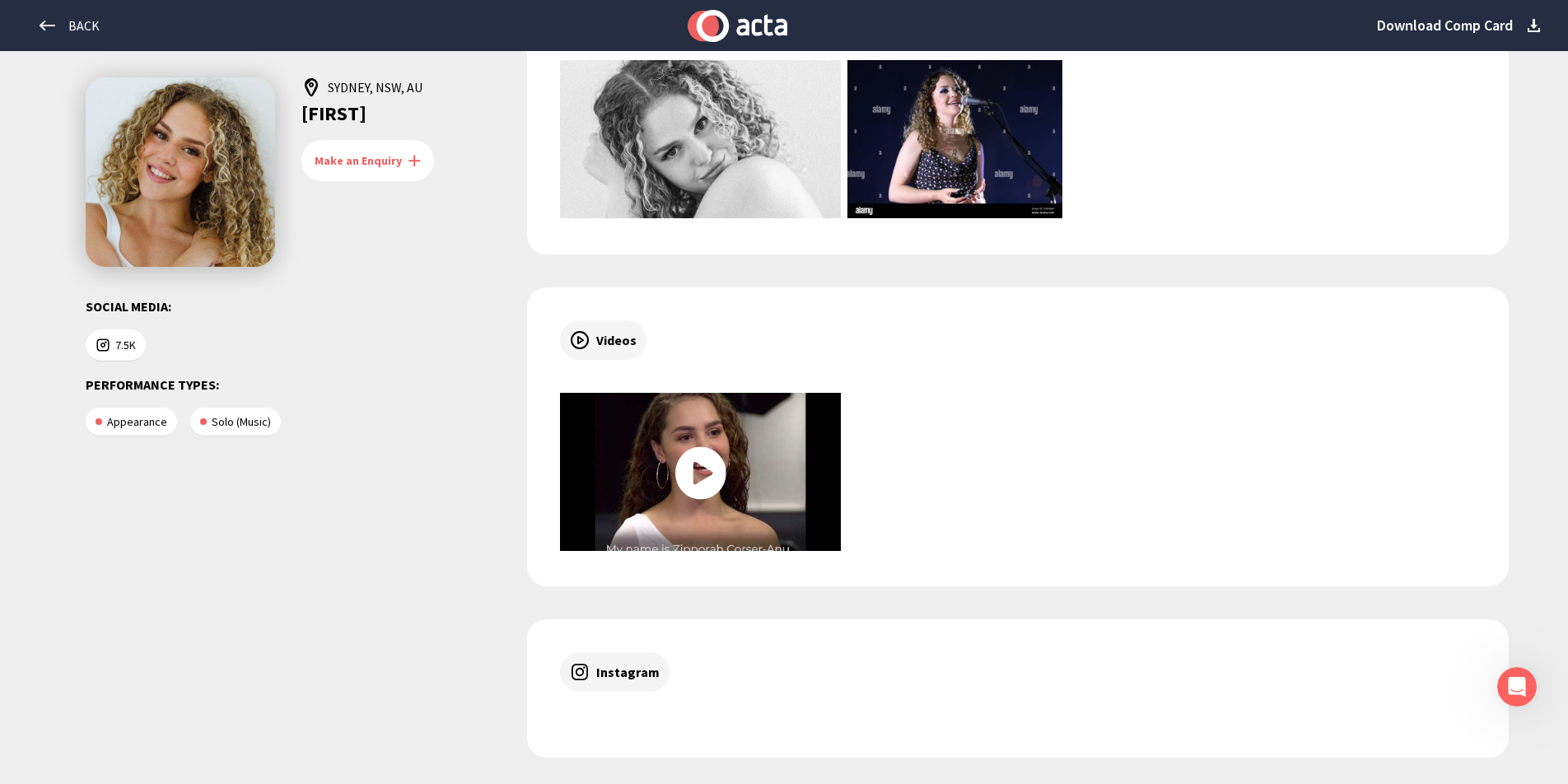 scroll, scrollTop: 0, scrollLeft: 0, axis: both 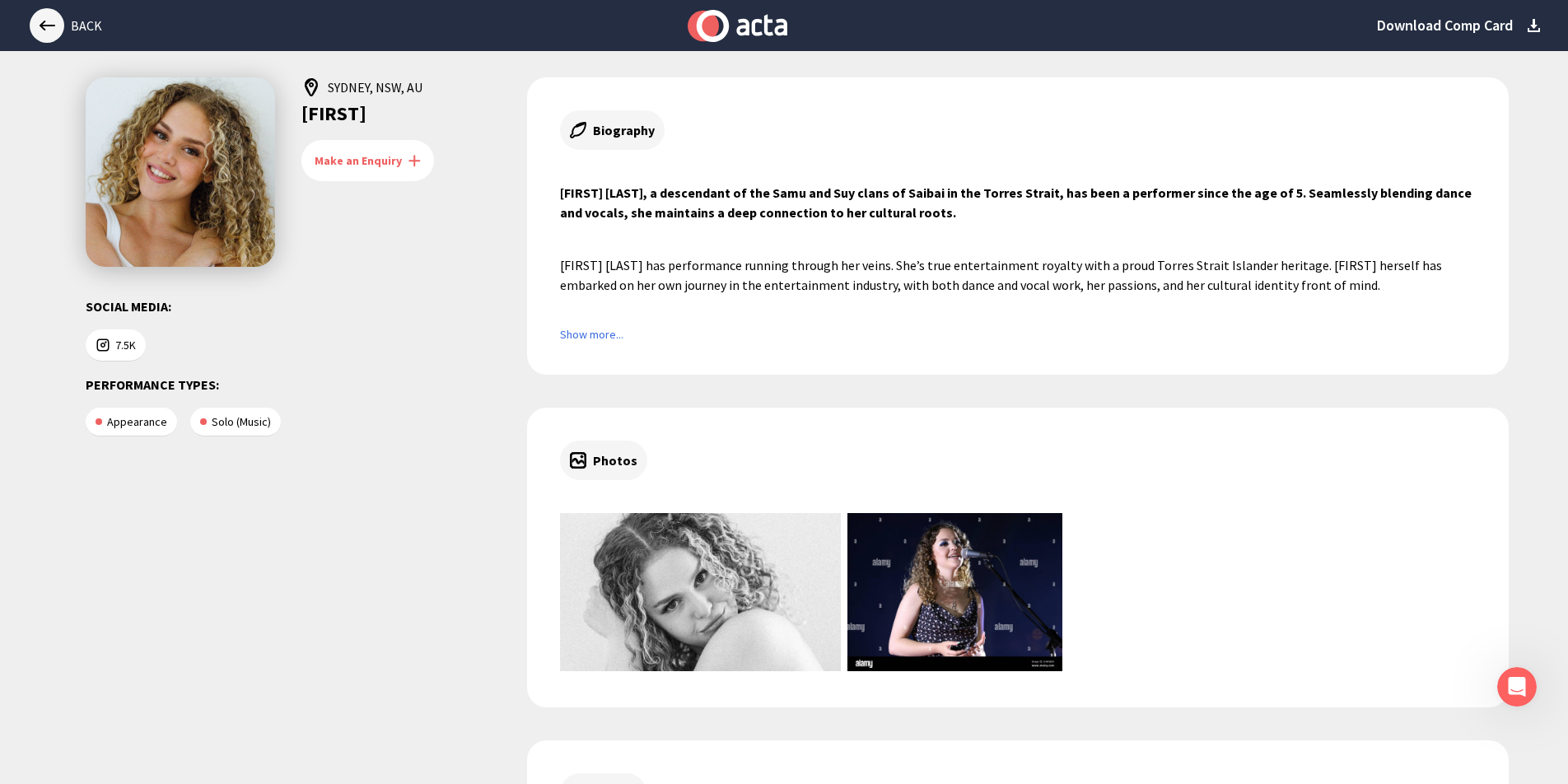 click at bounding box center (47, 26) 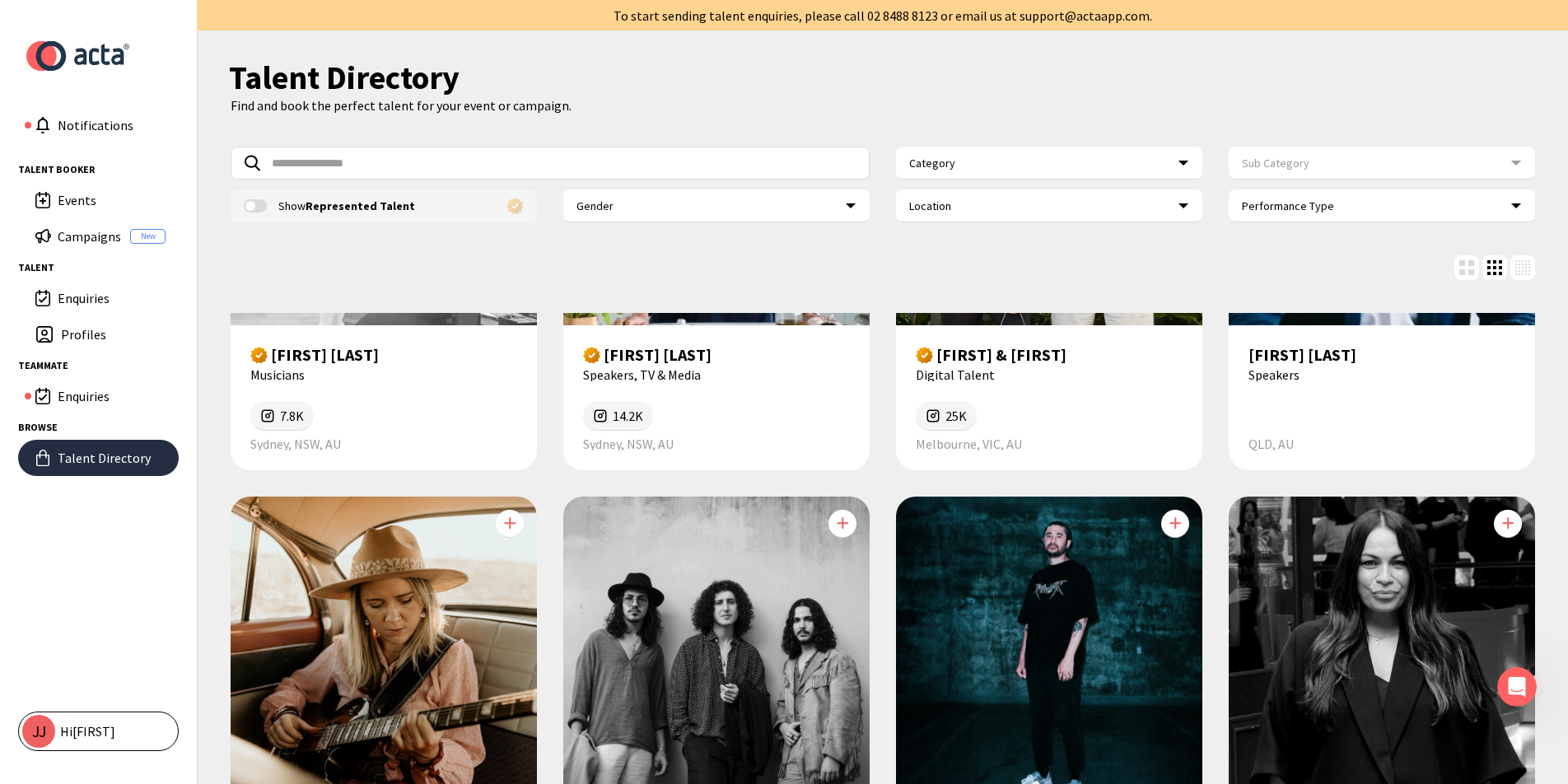scroll, scrollTop: 0, scrollLeft: 0, axis: both 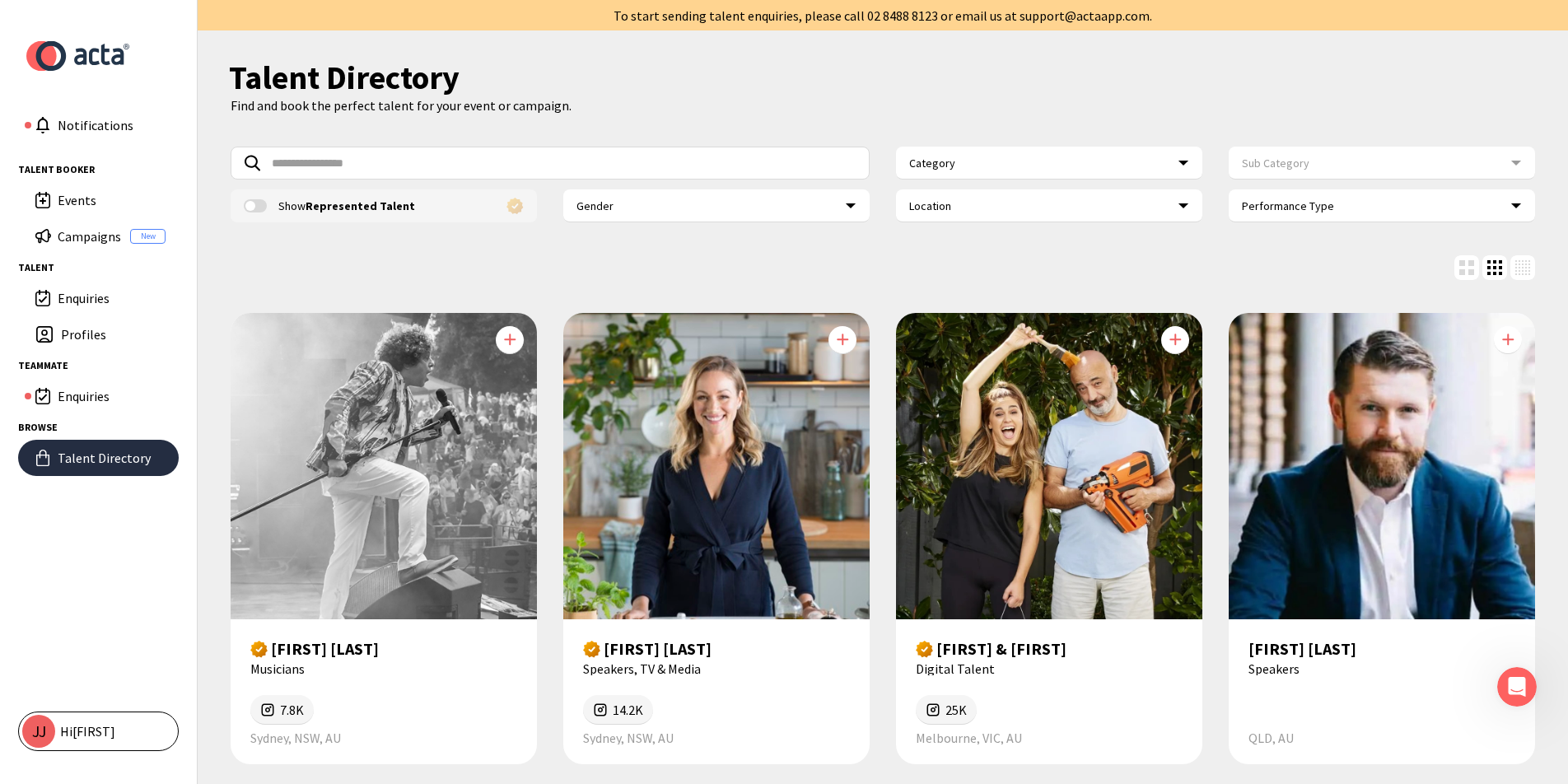 click at bounding box center [1467, 268] 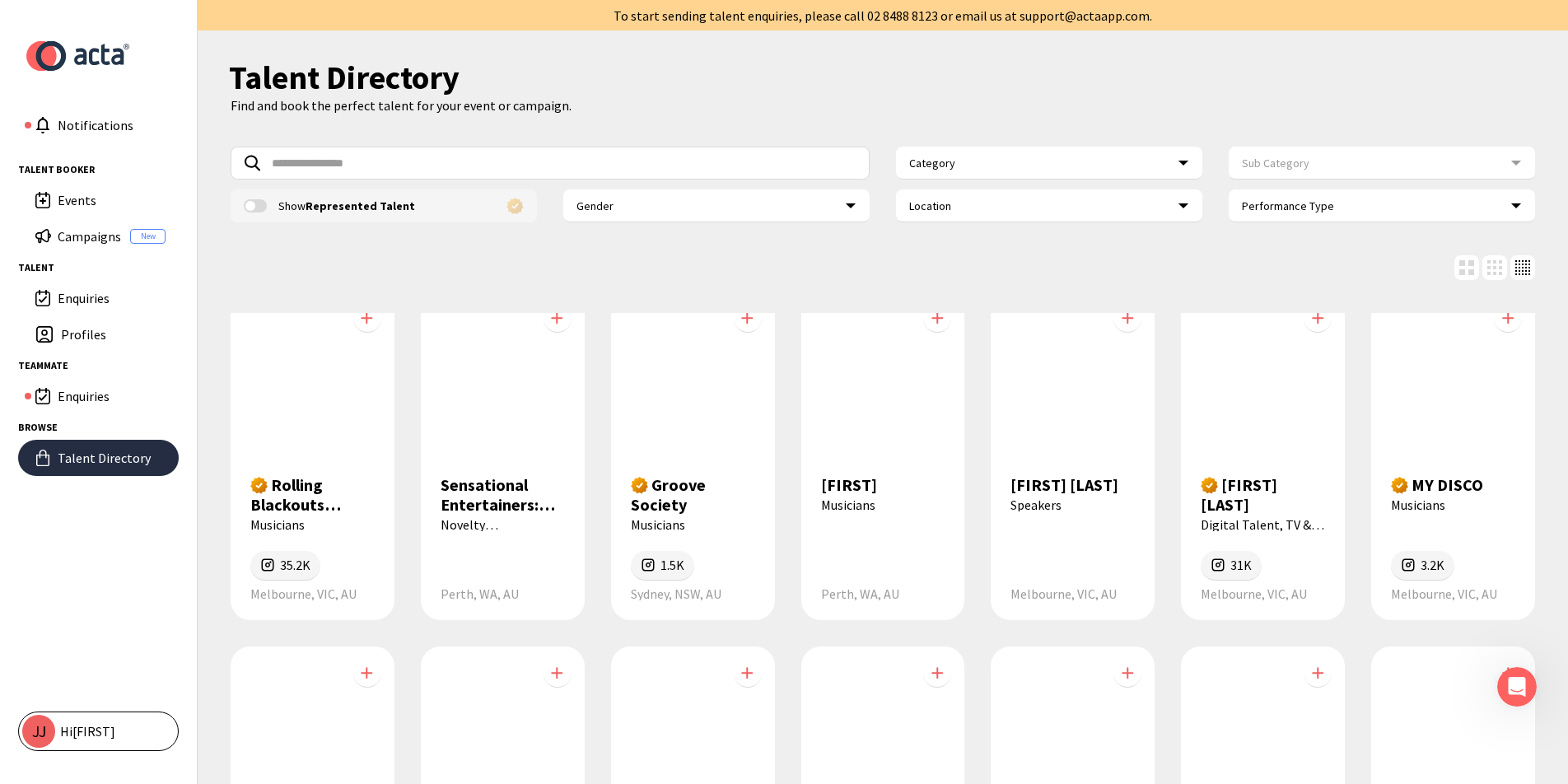 scroll, scrollTop: 23095, scrollLeft: 0, axis: vertical 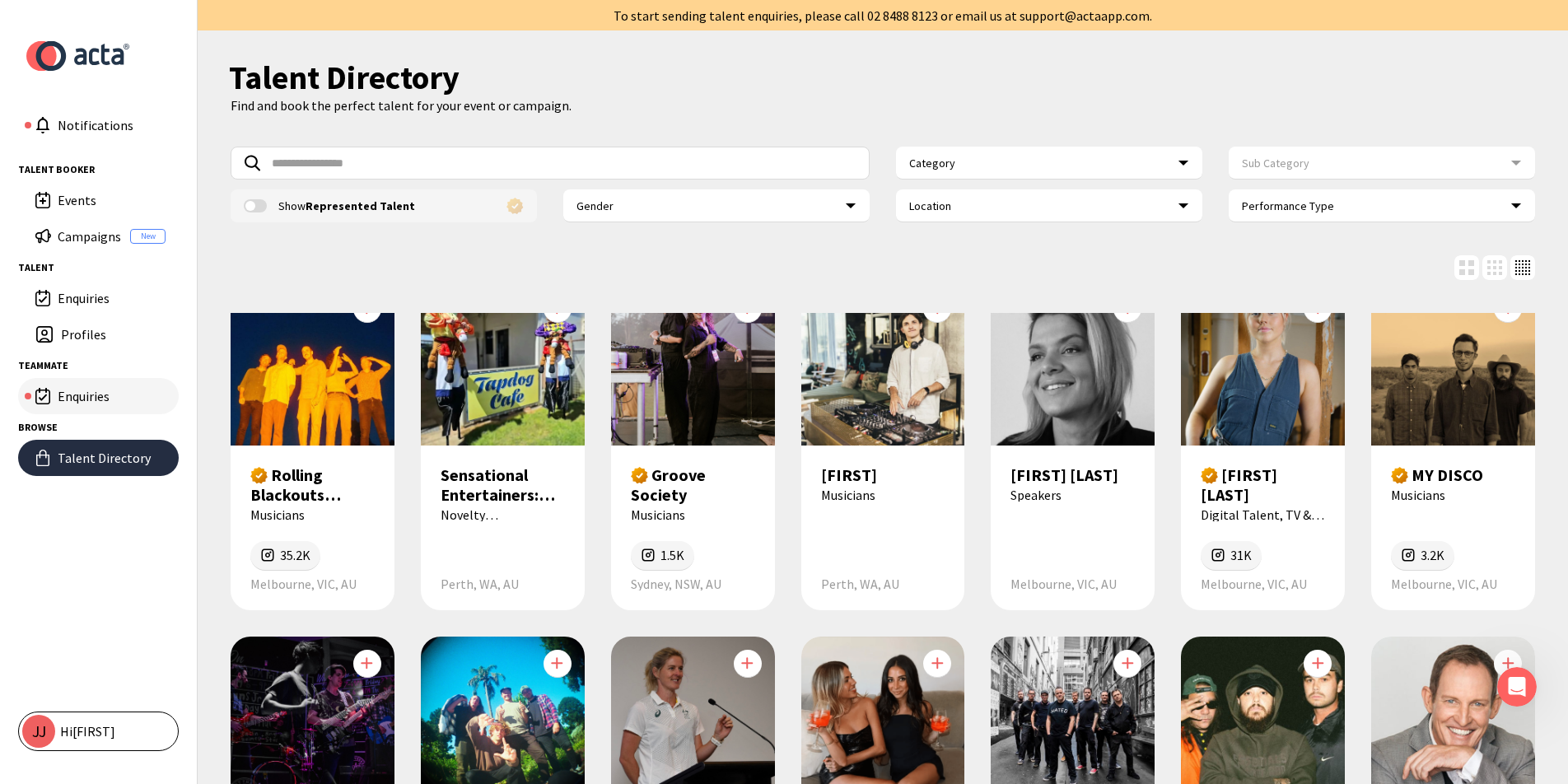 click on "Enquiries" at bounding box center [111, 200] 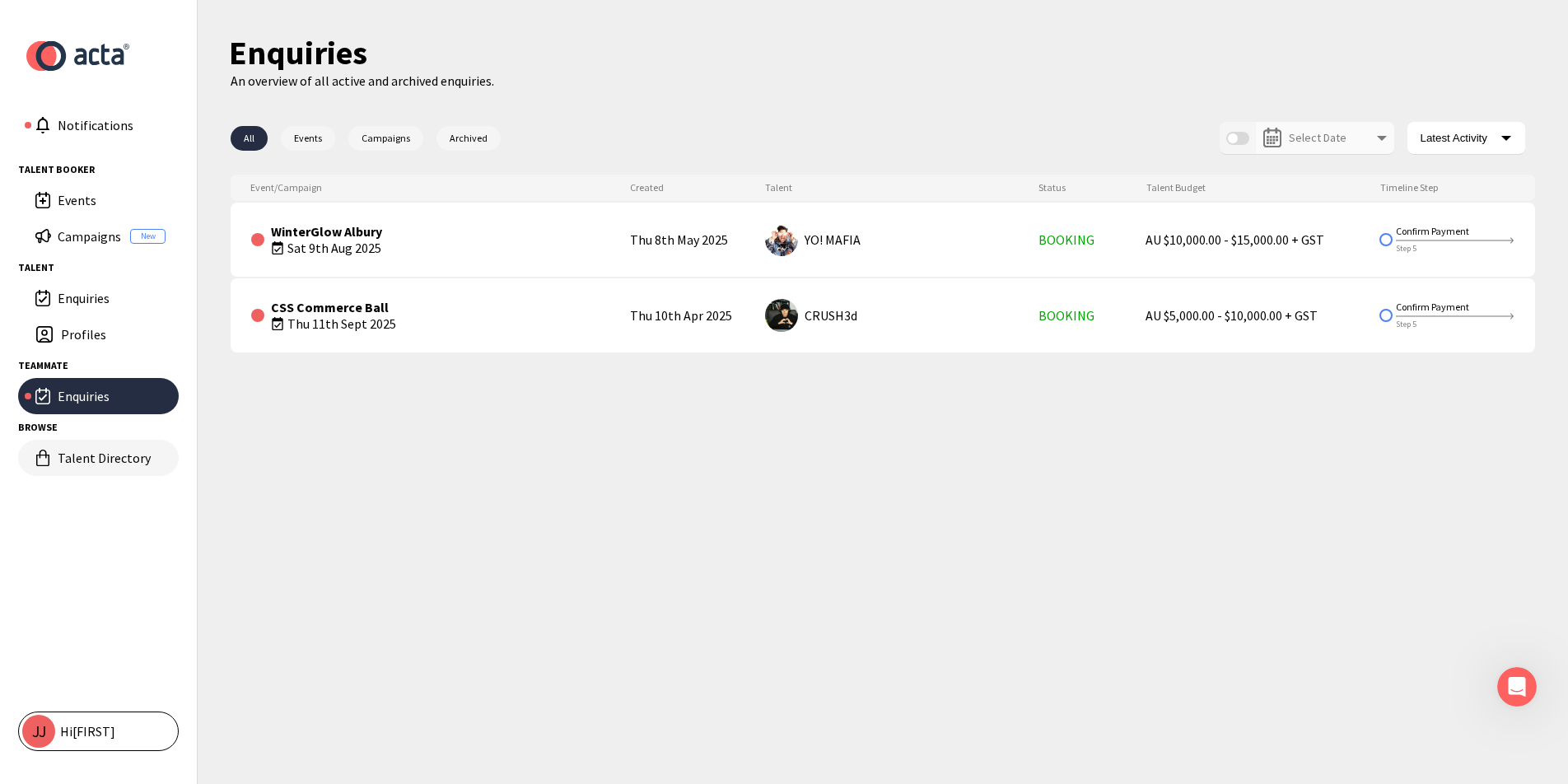 click on "Talent Directory" at bounding box center [111, 200] 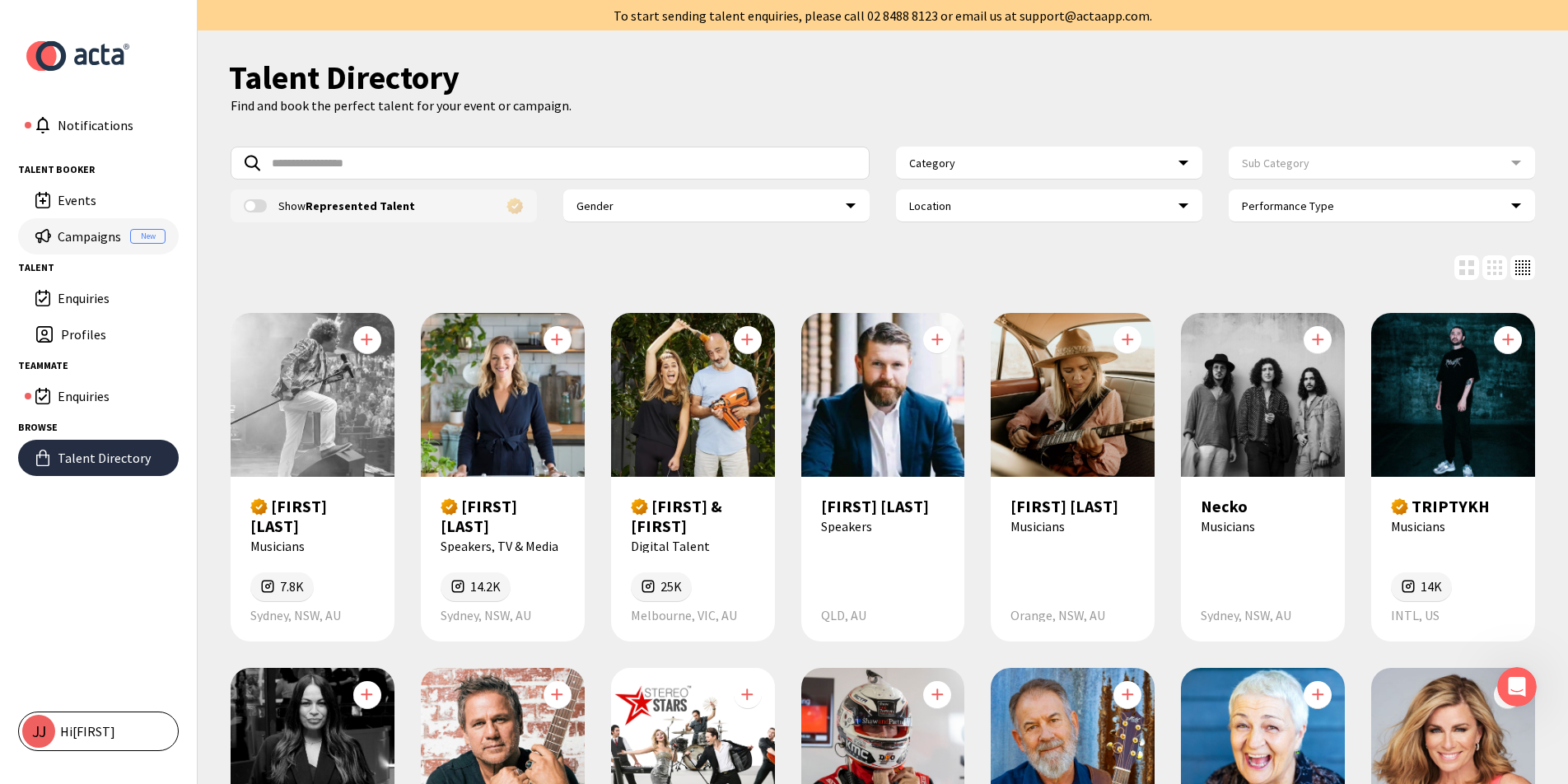 click on "Campaigns" at bounding box center (111, 200) 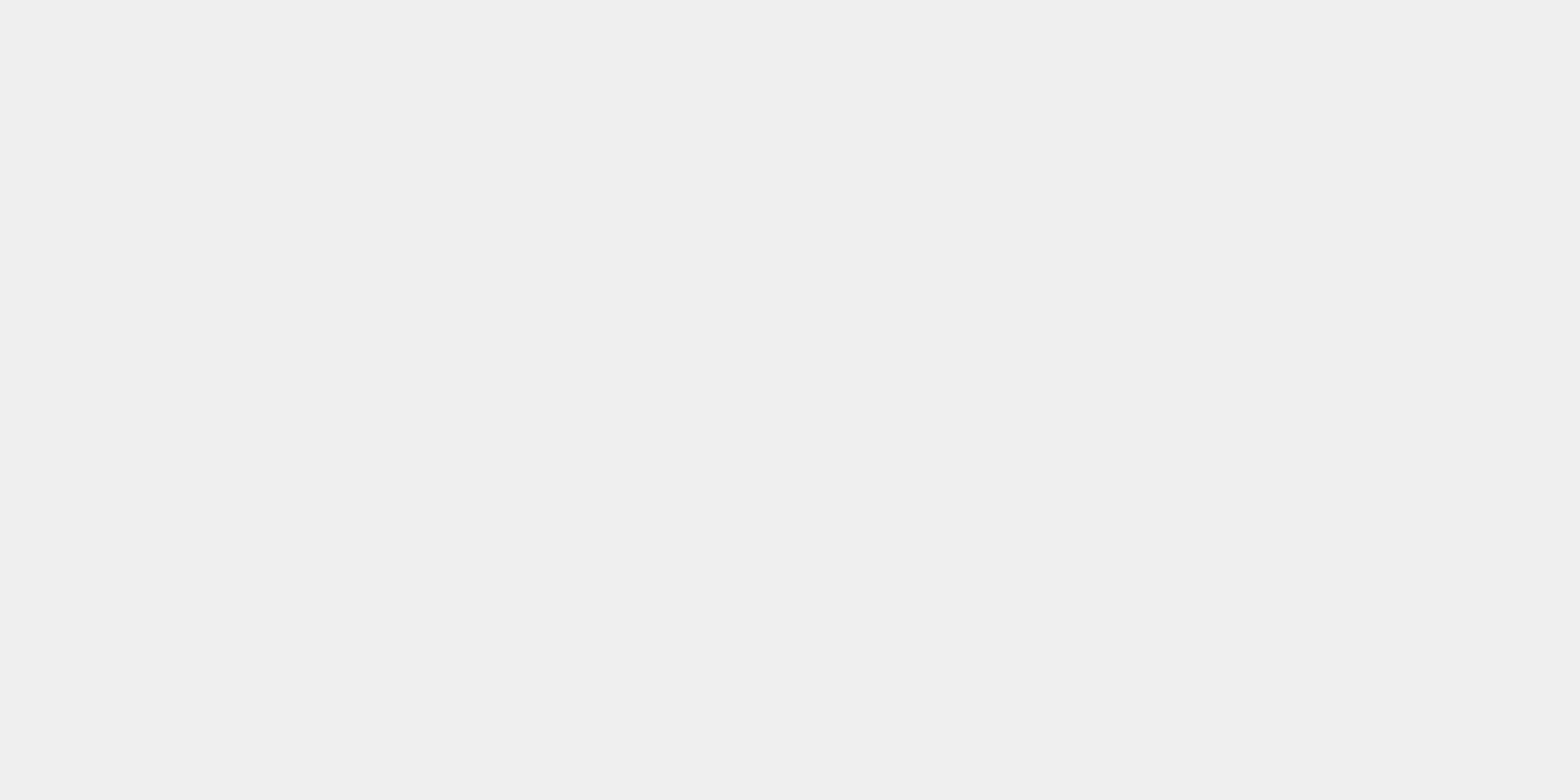 scroll, scrollTop: 0, scrollLeft: 0, axis: both 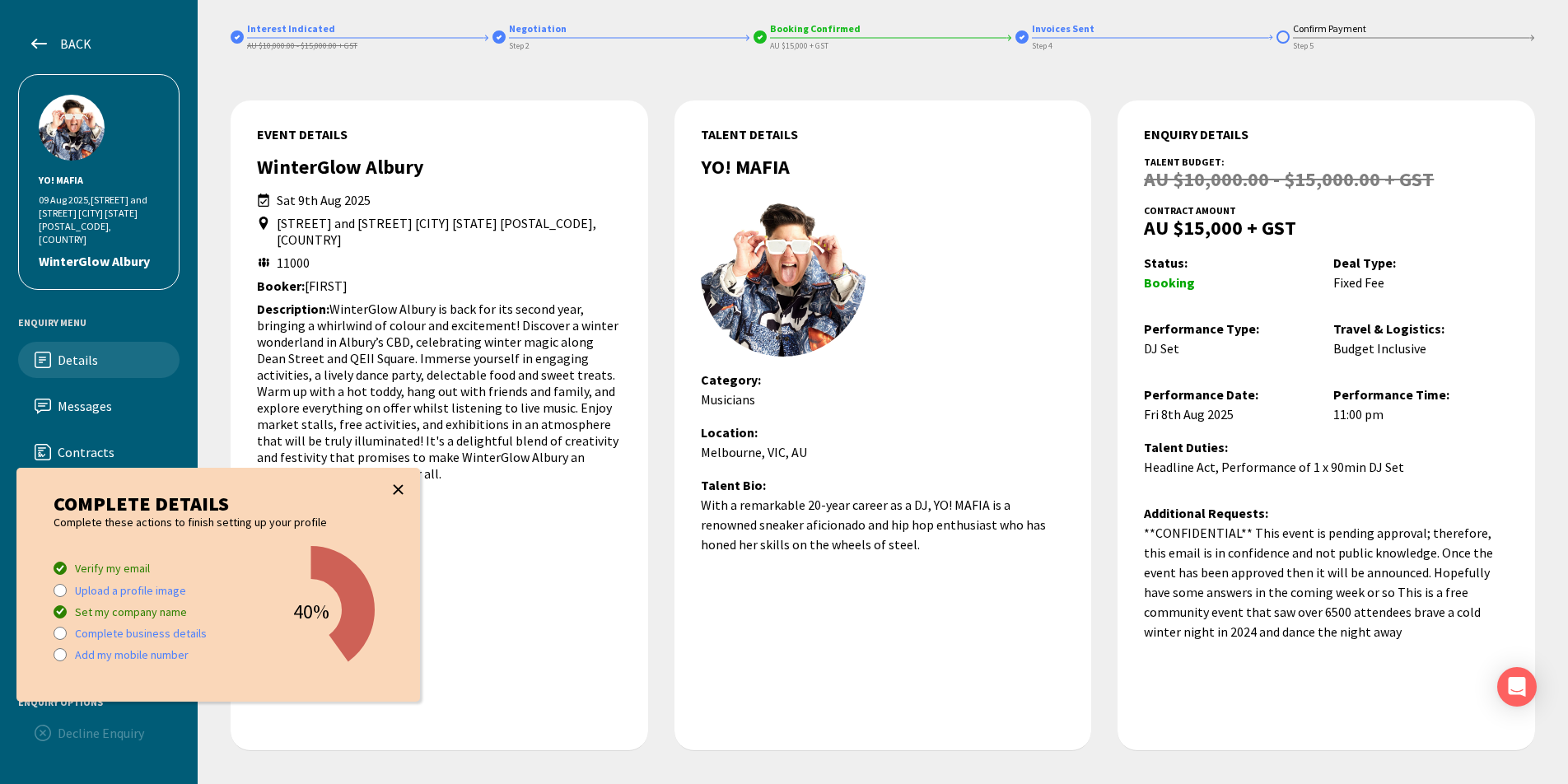 click at bounding box center [398, 489] 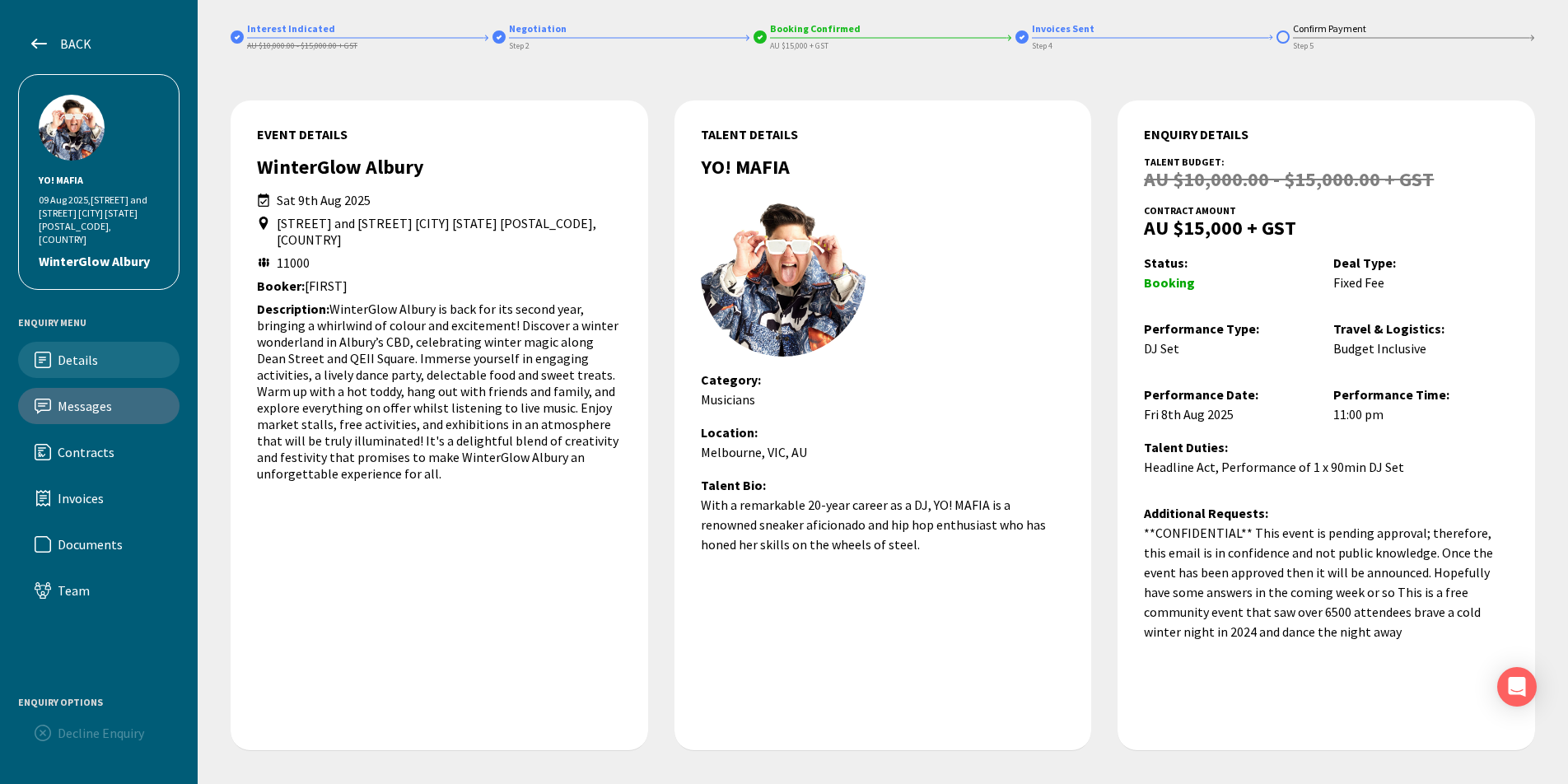 click on "Messages" at bounding box center (112, 406) 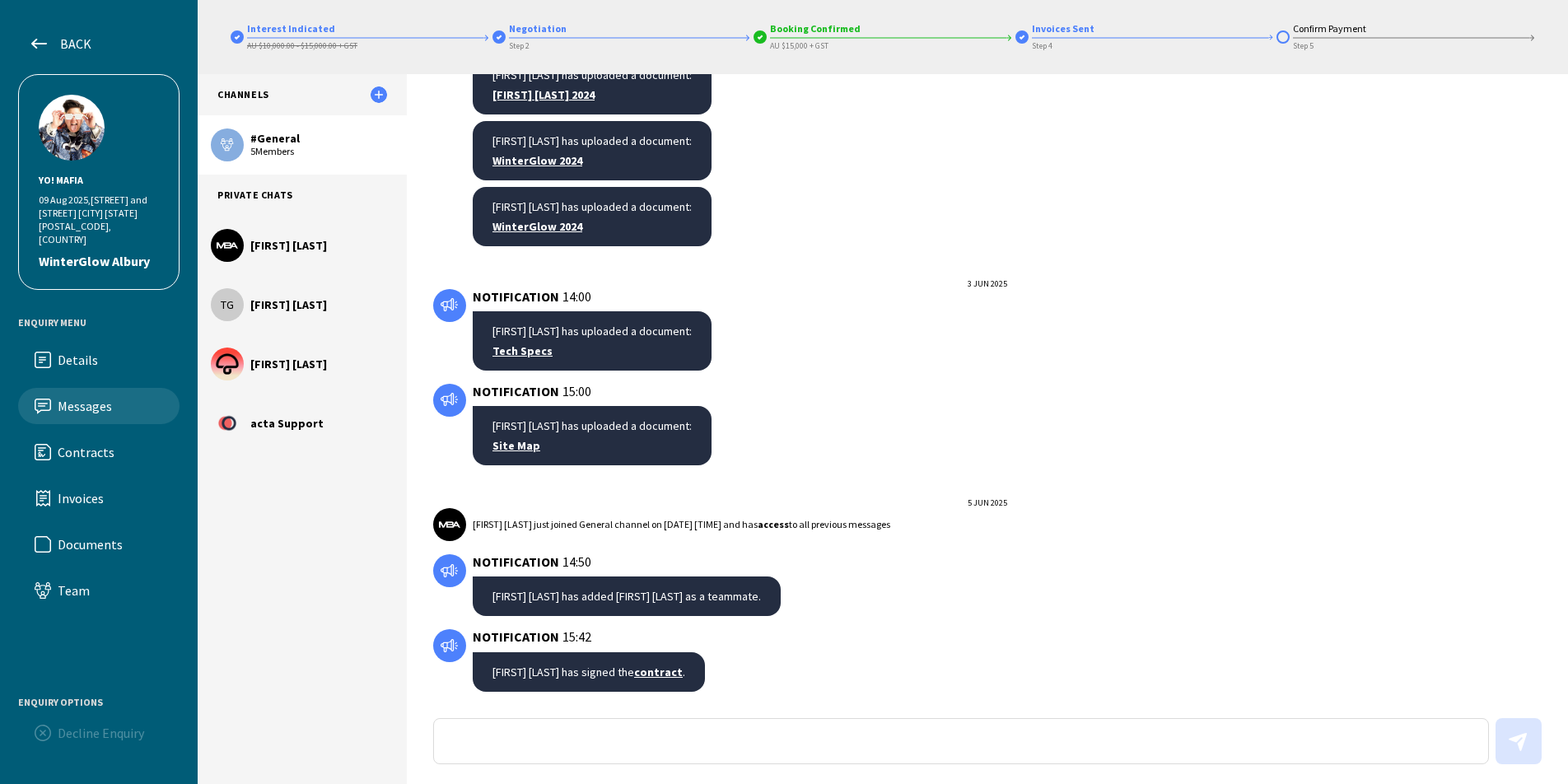 scroll, scrollTop: 857, scrollLeft: 0, axis: vertical 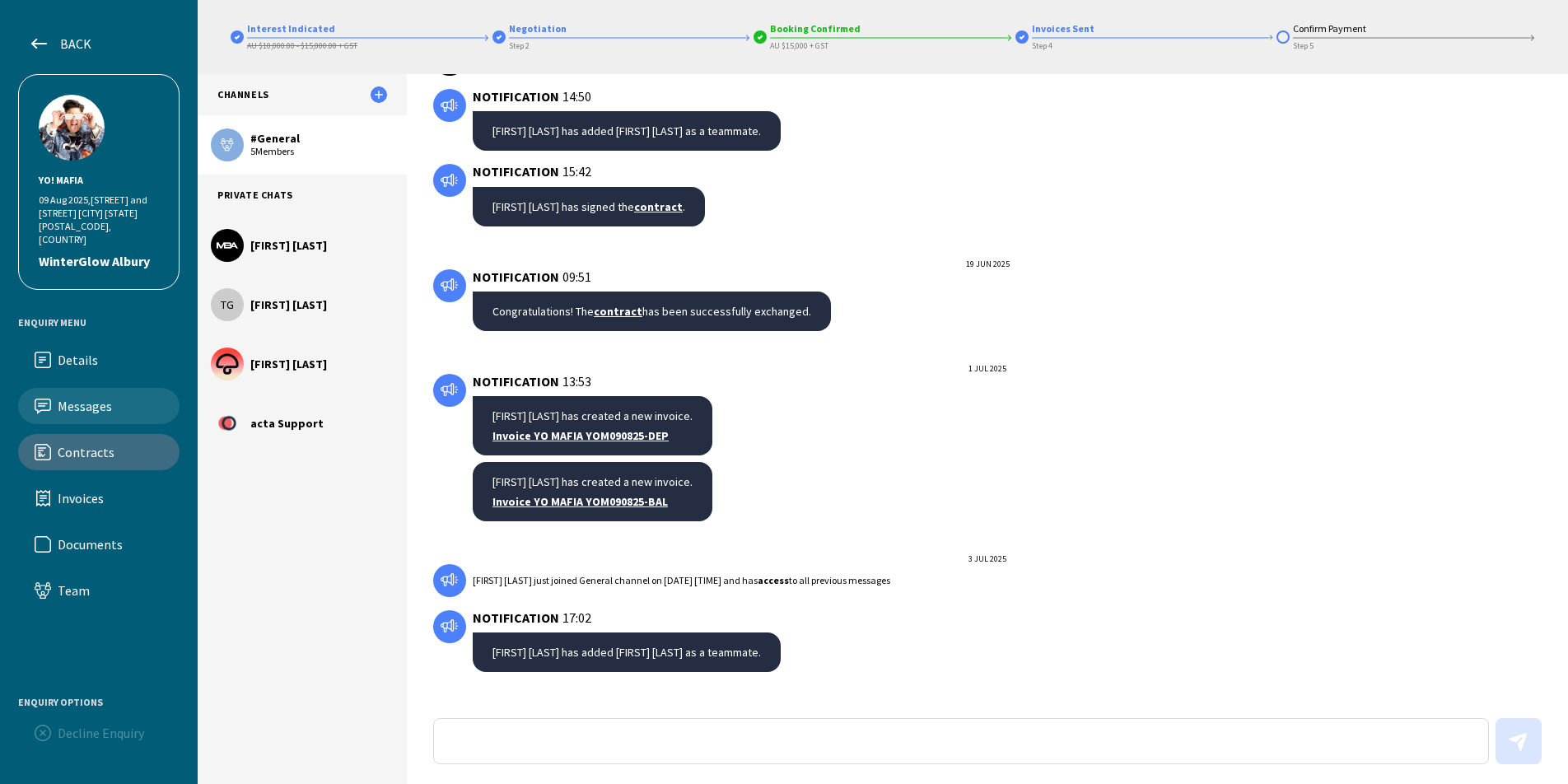 type 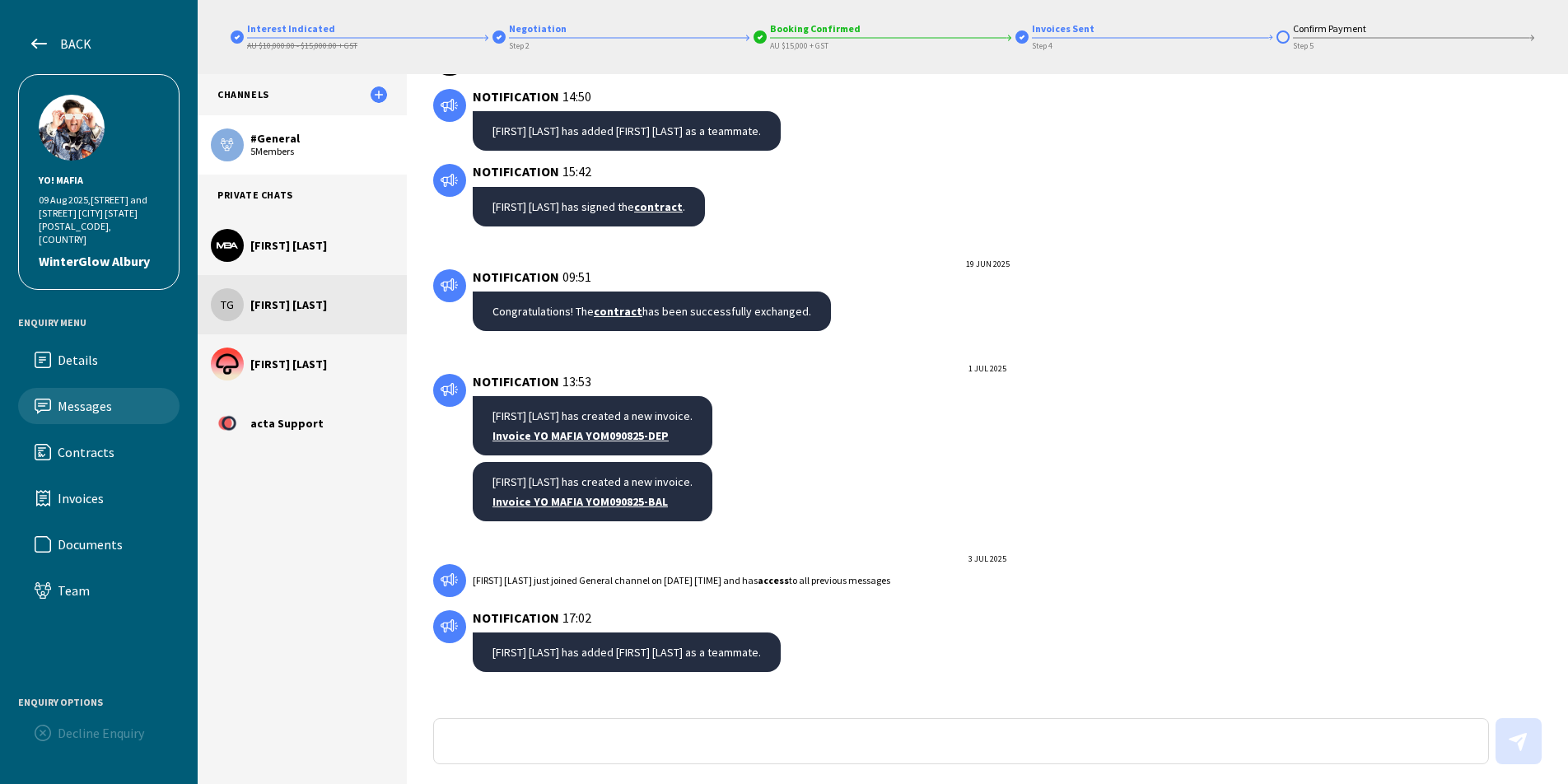 click on "[FIRST] [LAST]" at bounding box center [322, 245] 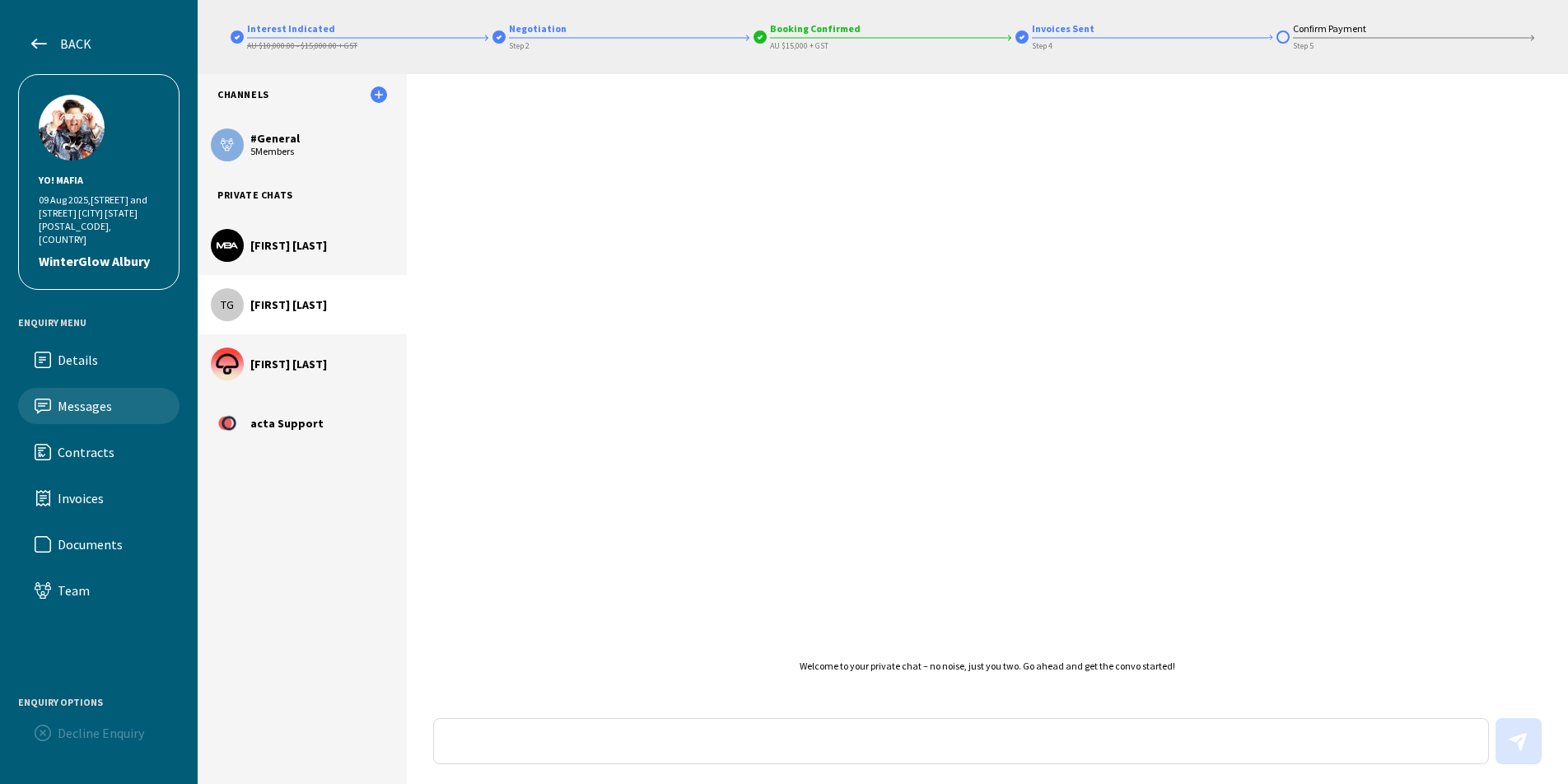 click at bounding box center [961, 741] 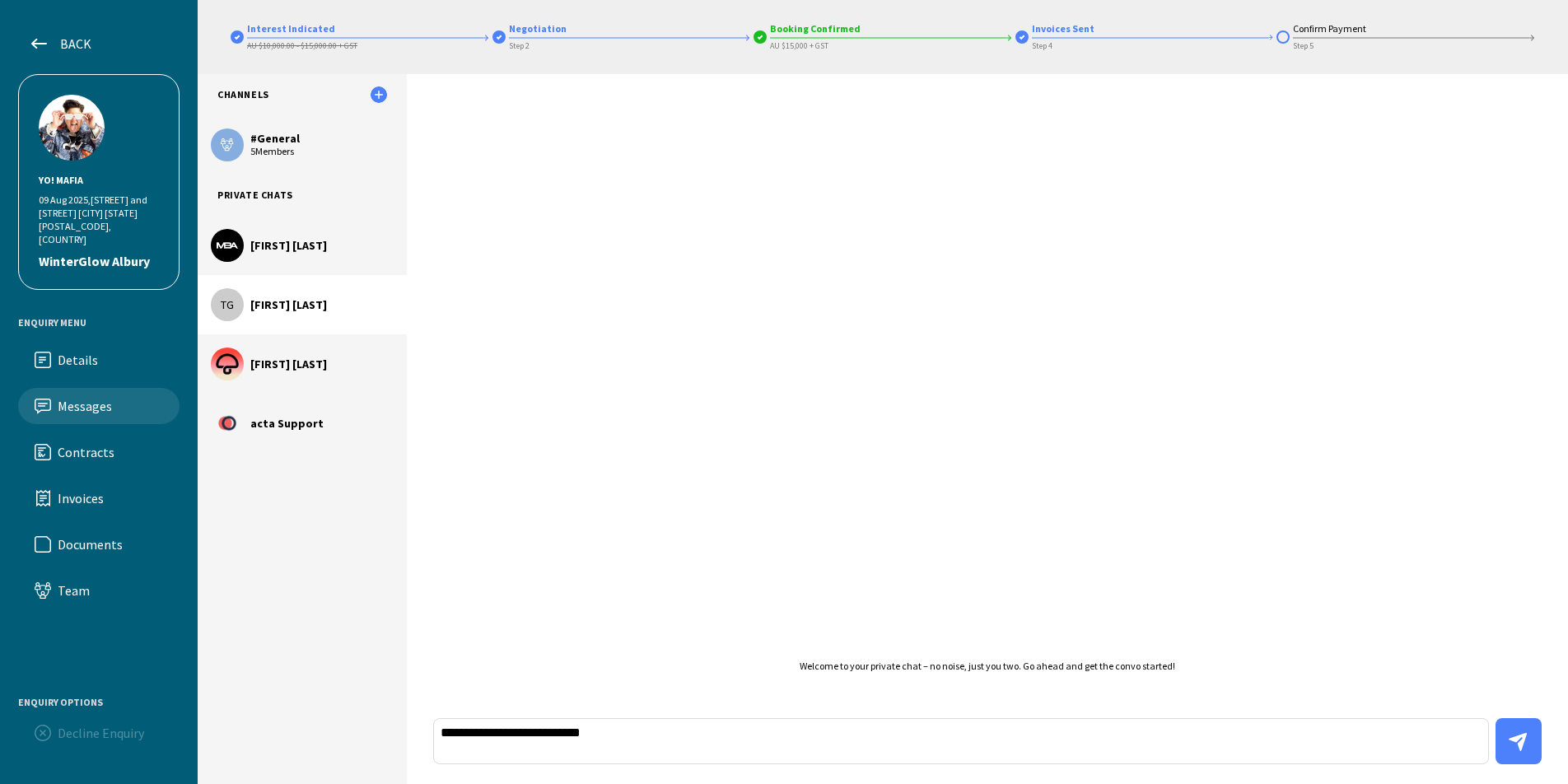 click on "**********" at bounding box center (961, 741) 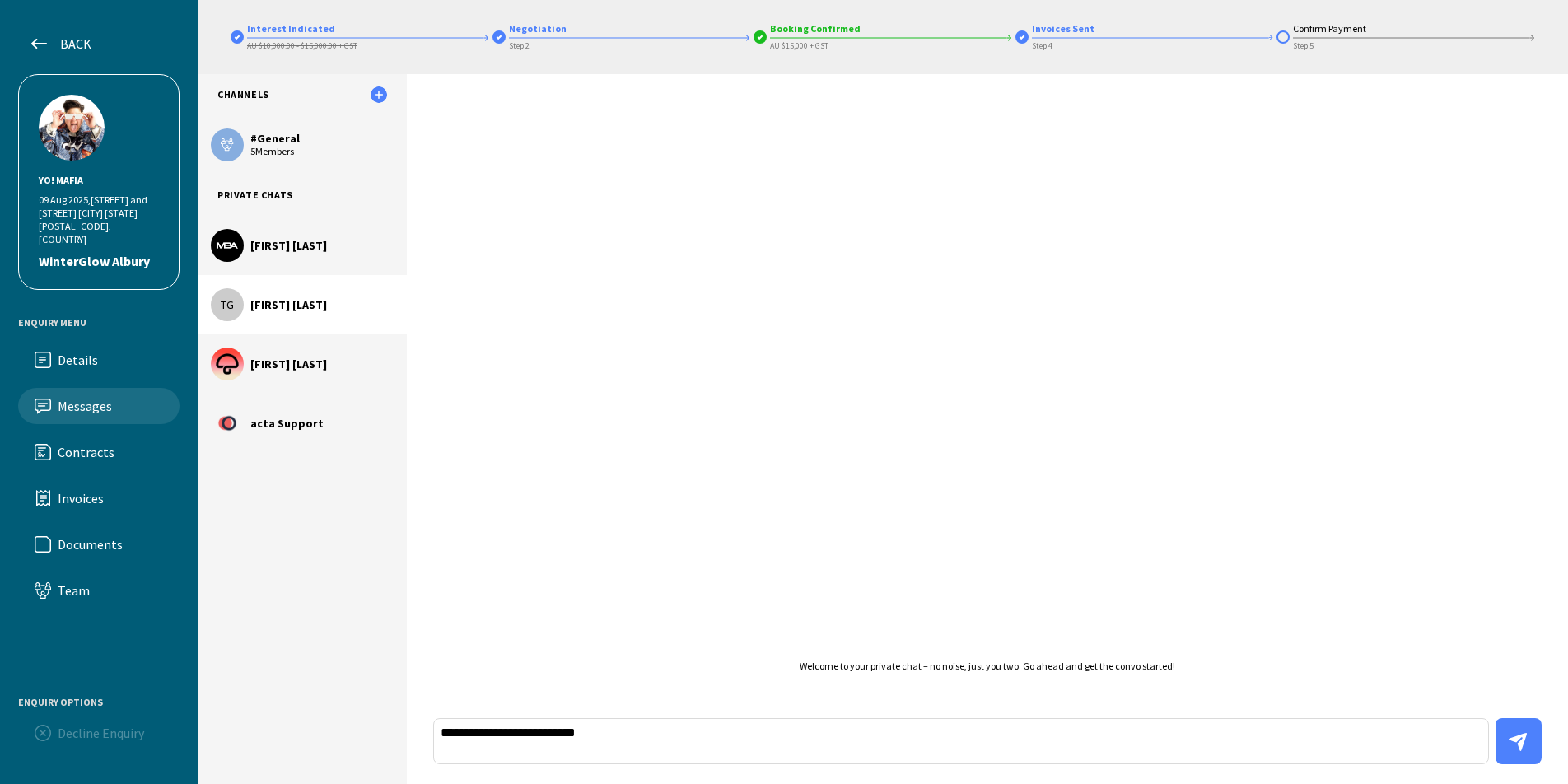 click on "**********" at bounding box center (961, 741) 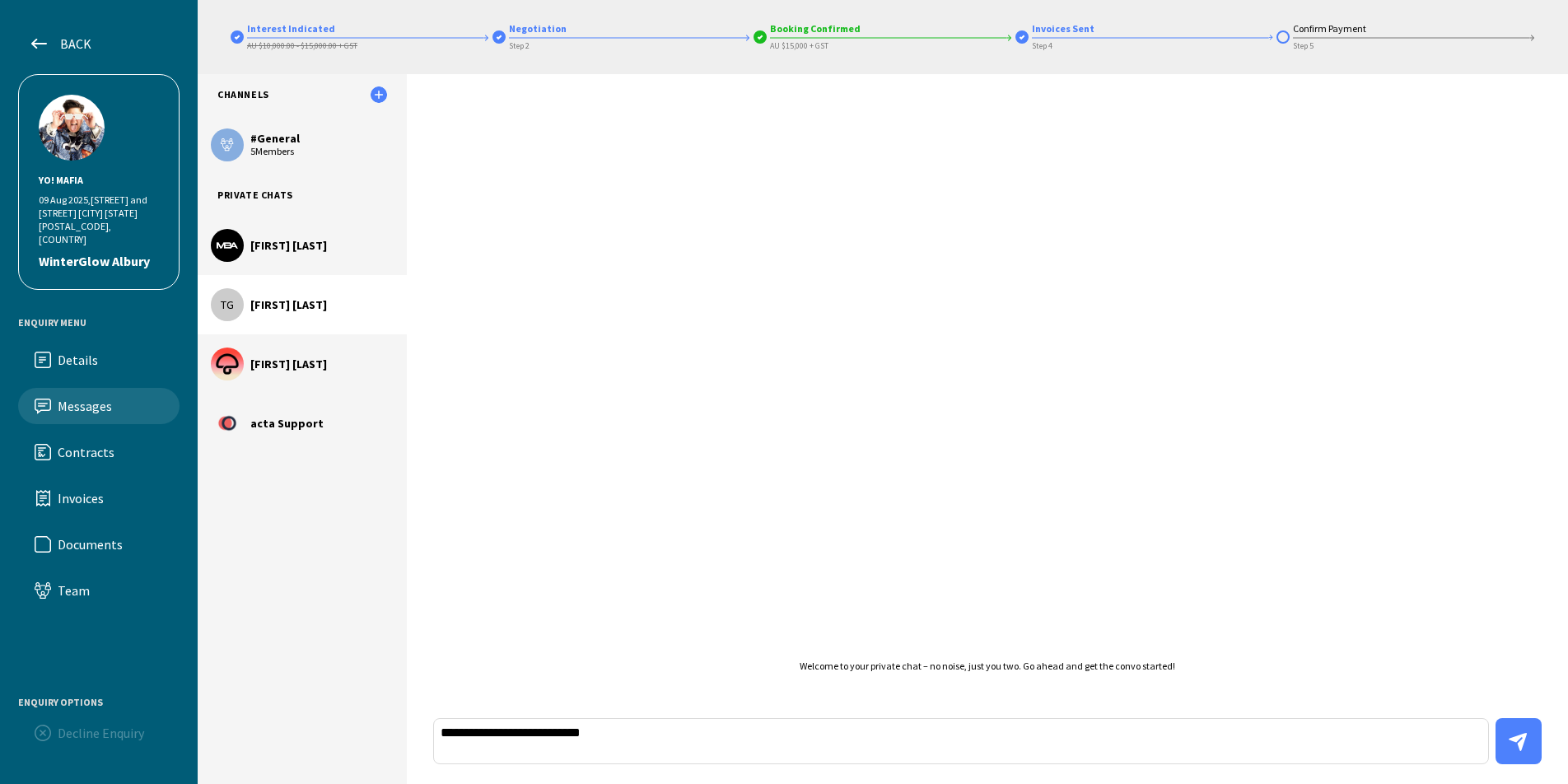 click on "**********" at bounding box center (961, 741) 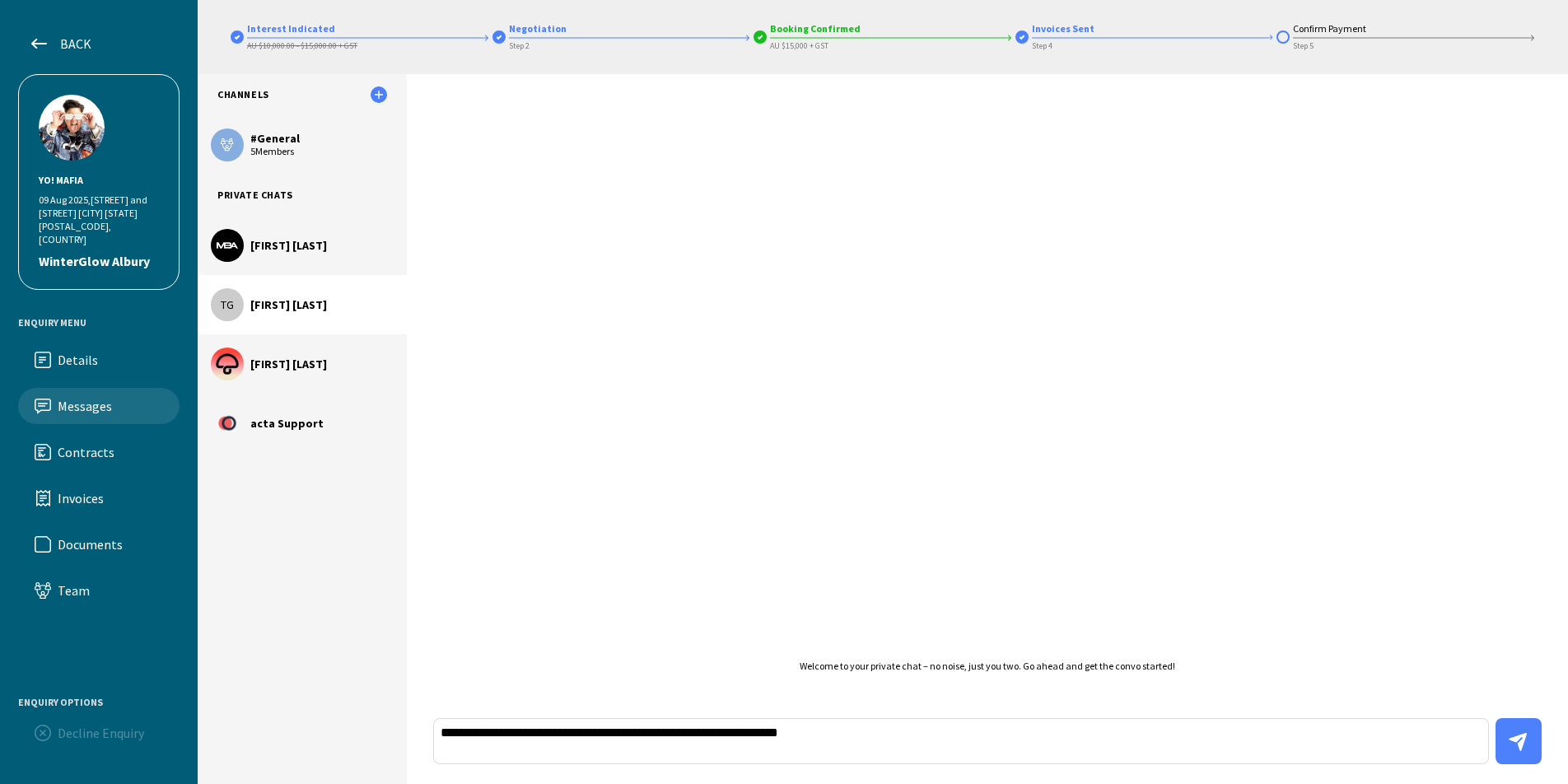 paste on "**********" 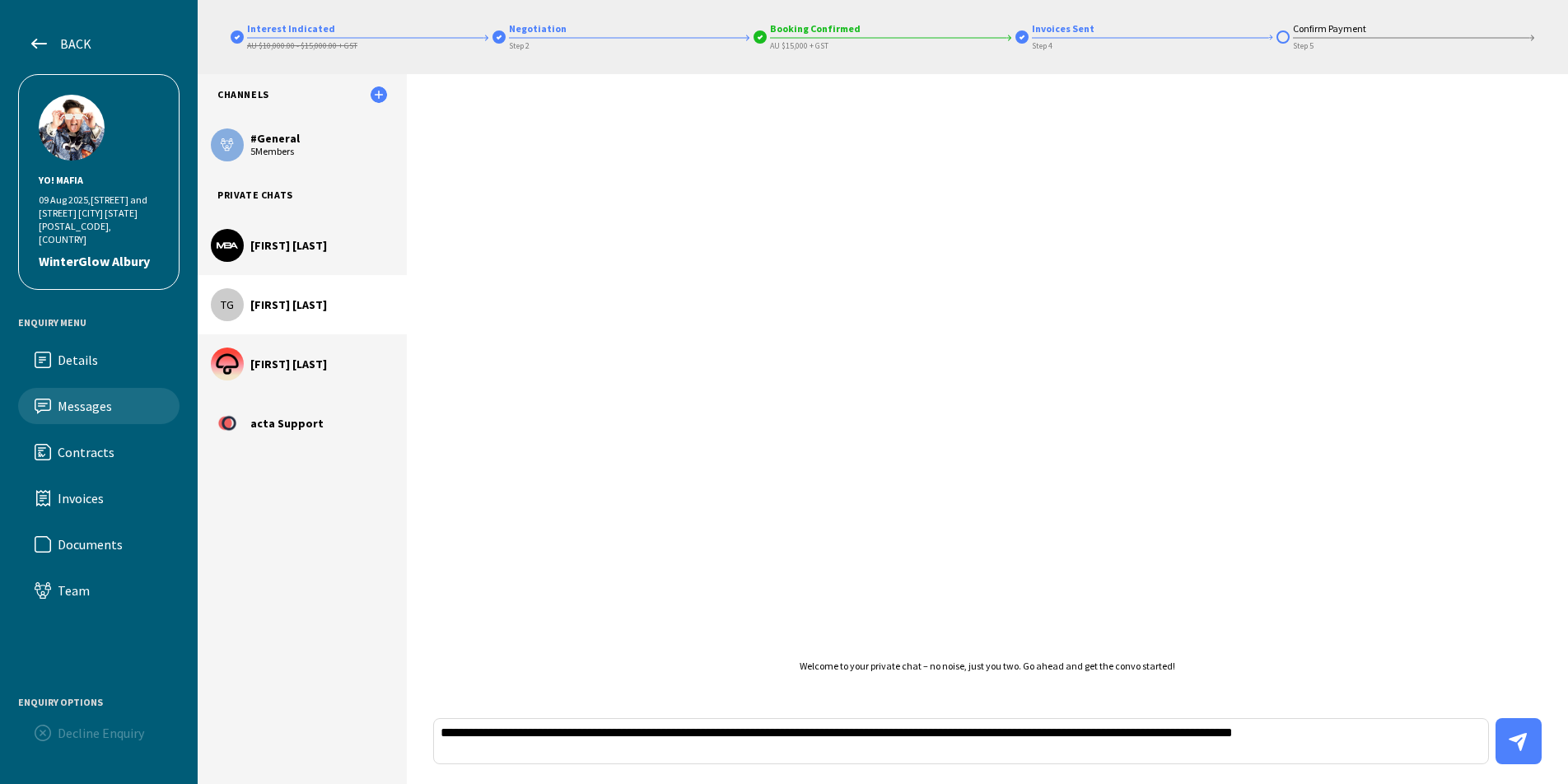 click on "**********" at bounding box center [961, 741] 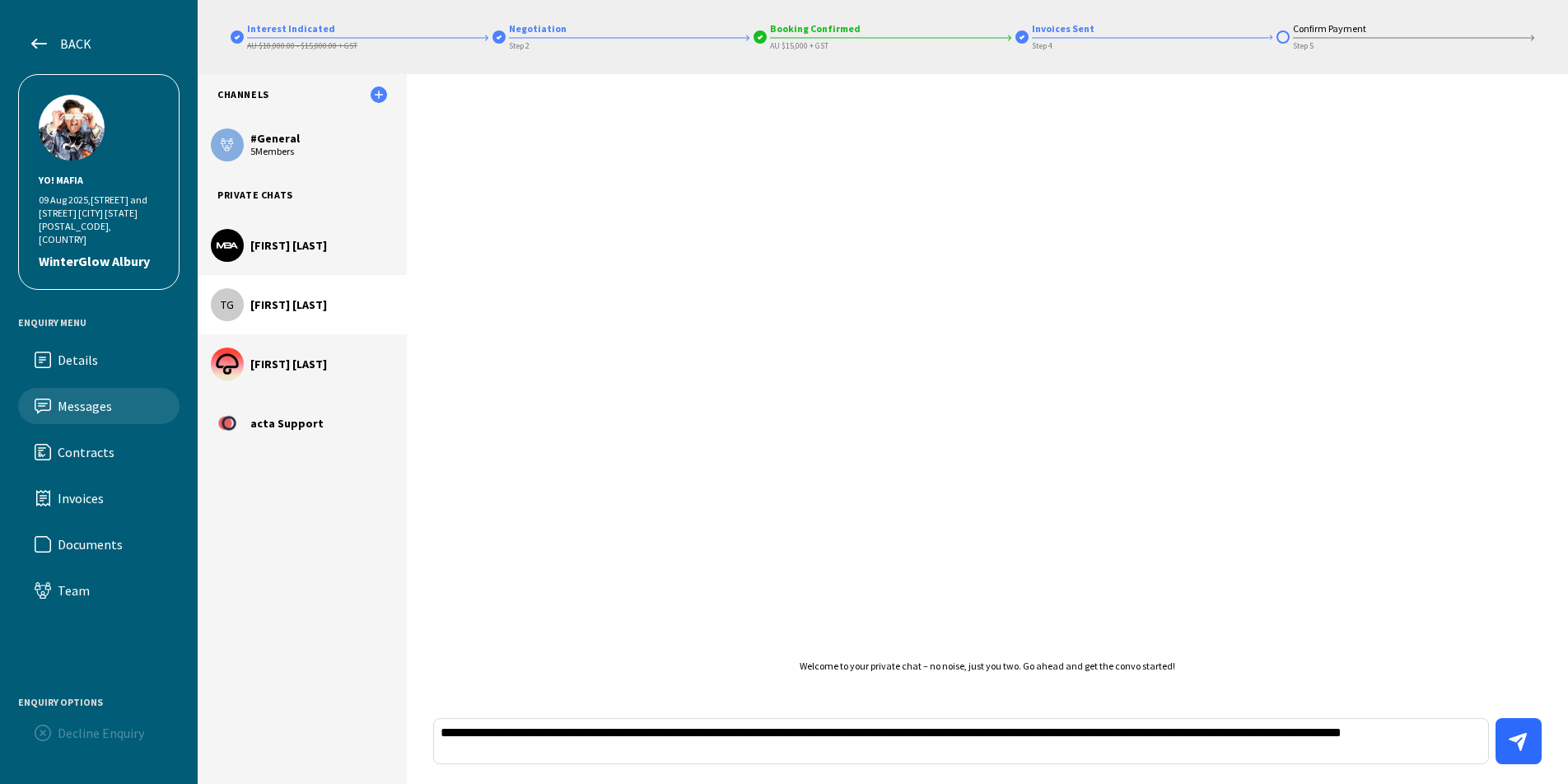 click at bounding box center (1518, 742) 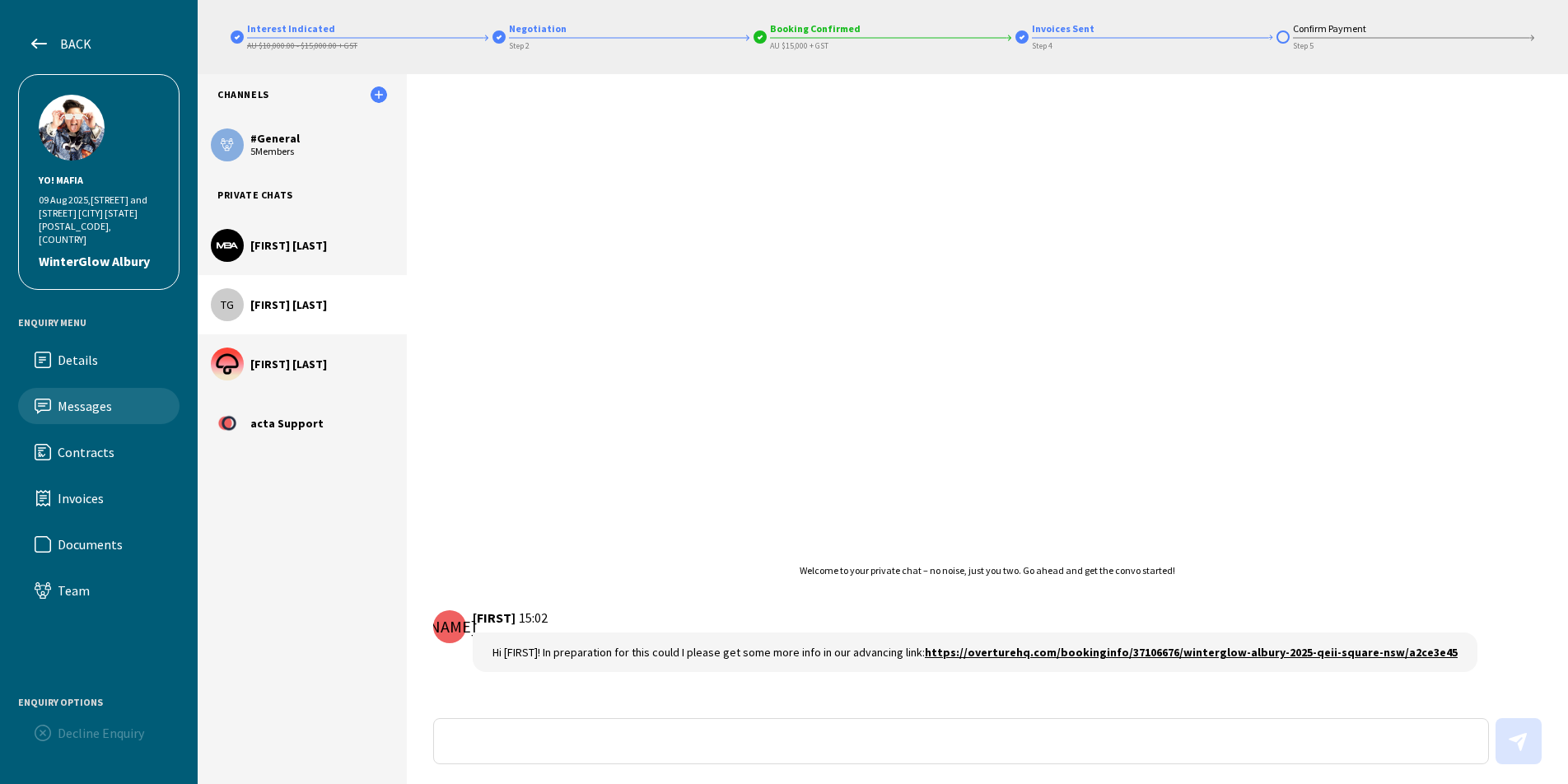 click at bounding box center (961, 741) 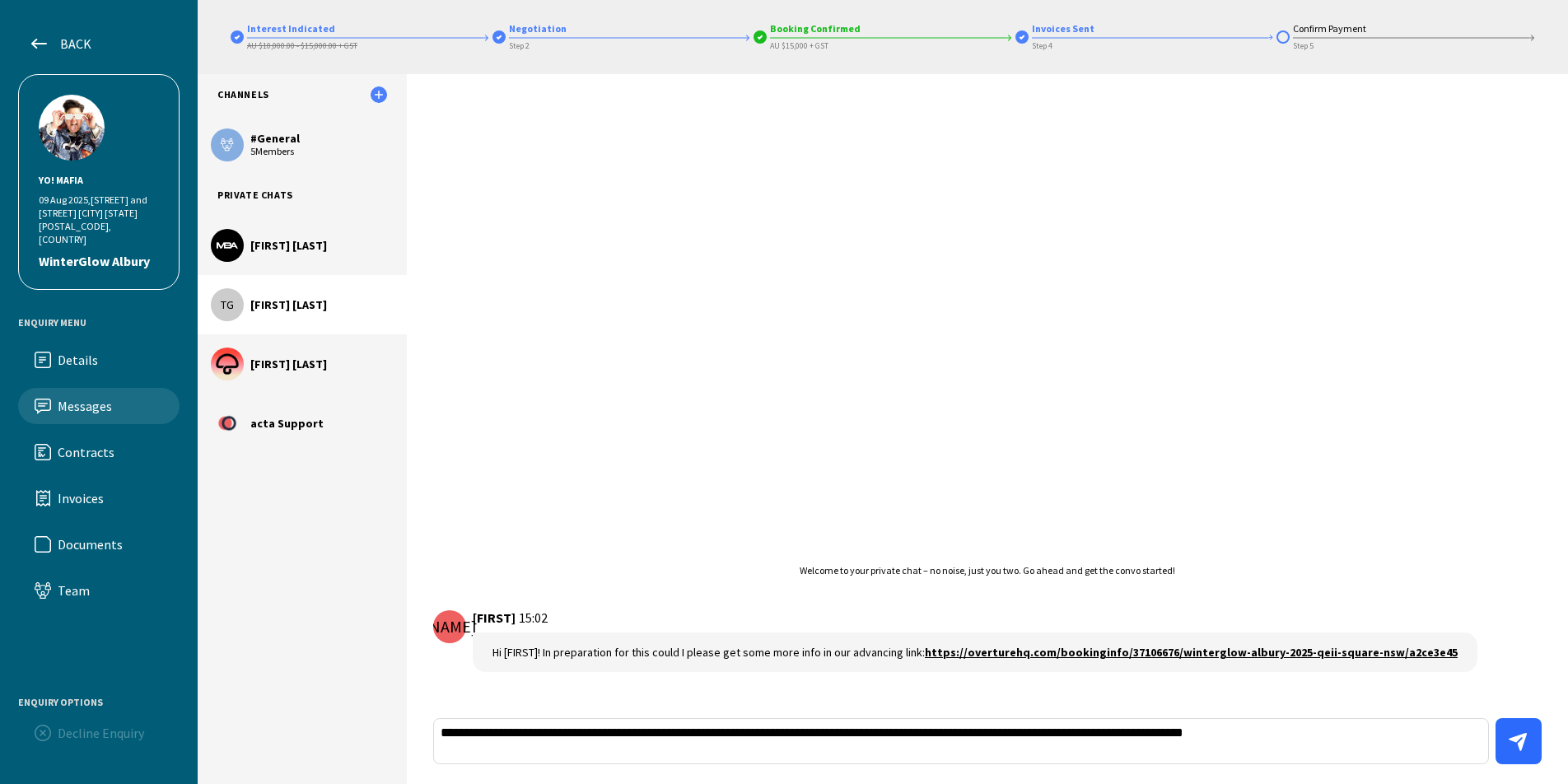 type on "**********" 